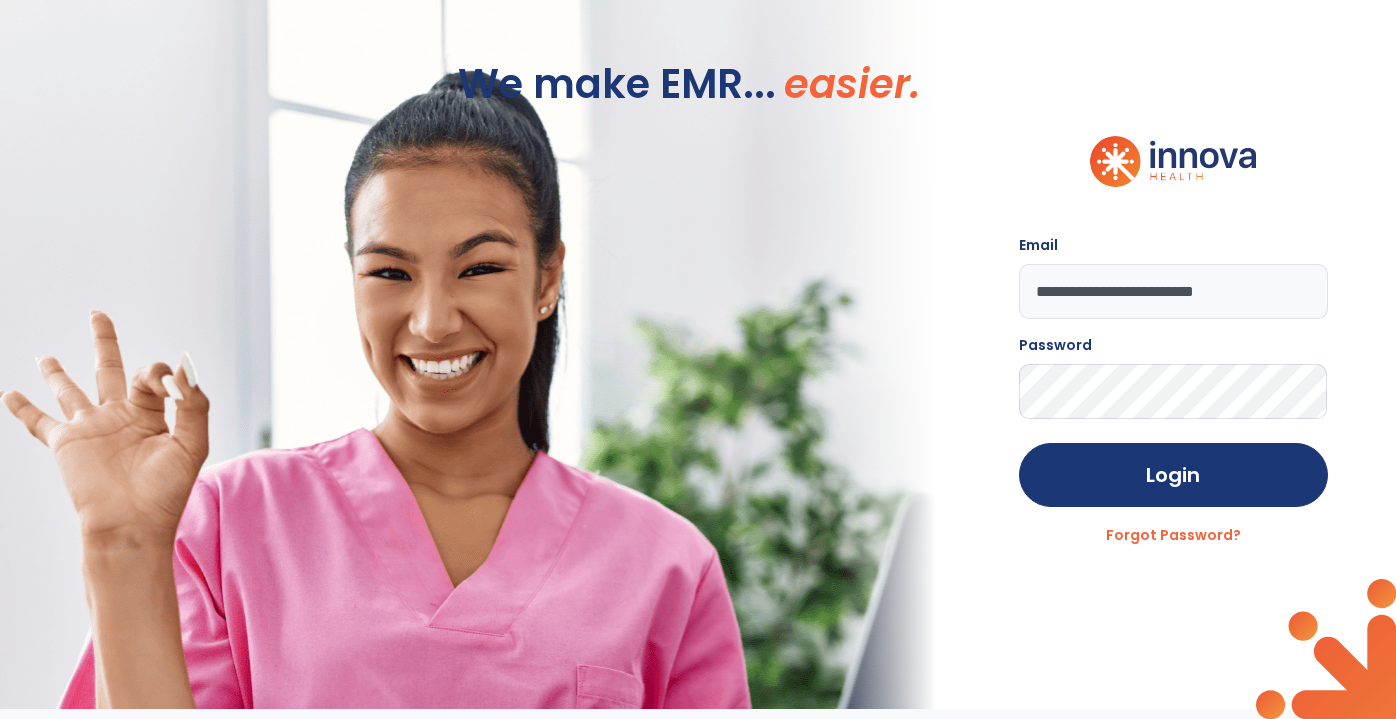 scroll, scrollTop: 0, scrollLeft: 0, axis: both 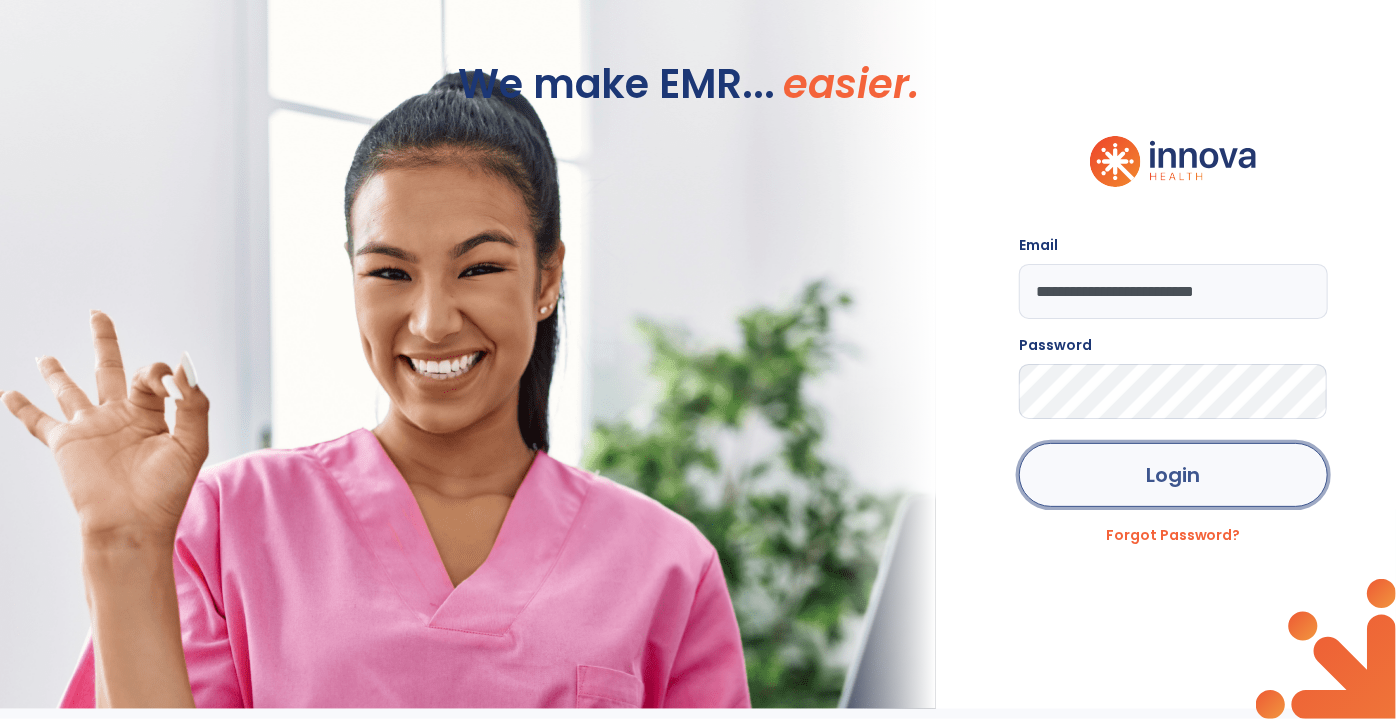 click on "Login" 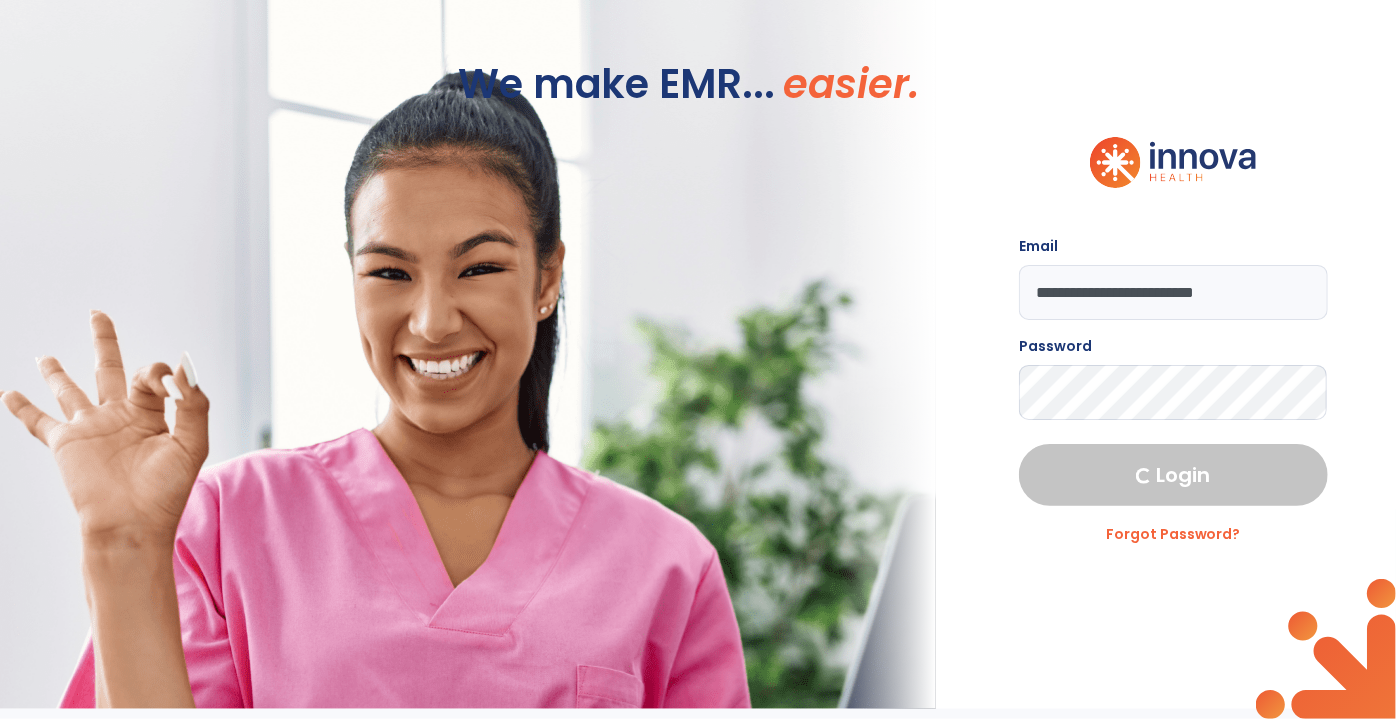 select on "***" 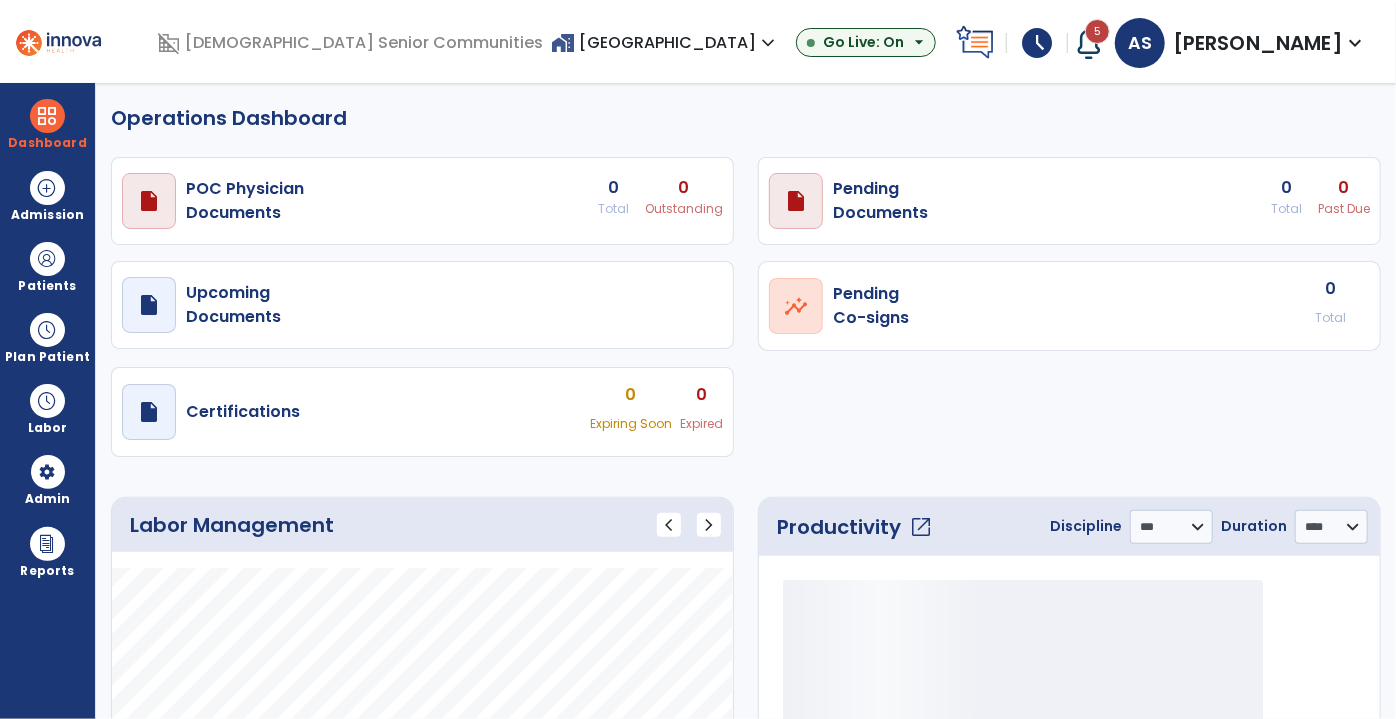 select on "***" 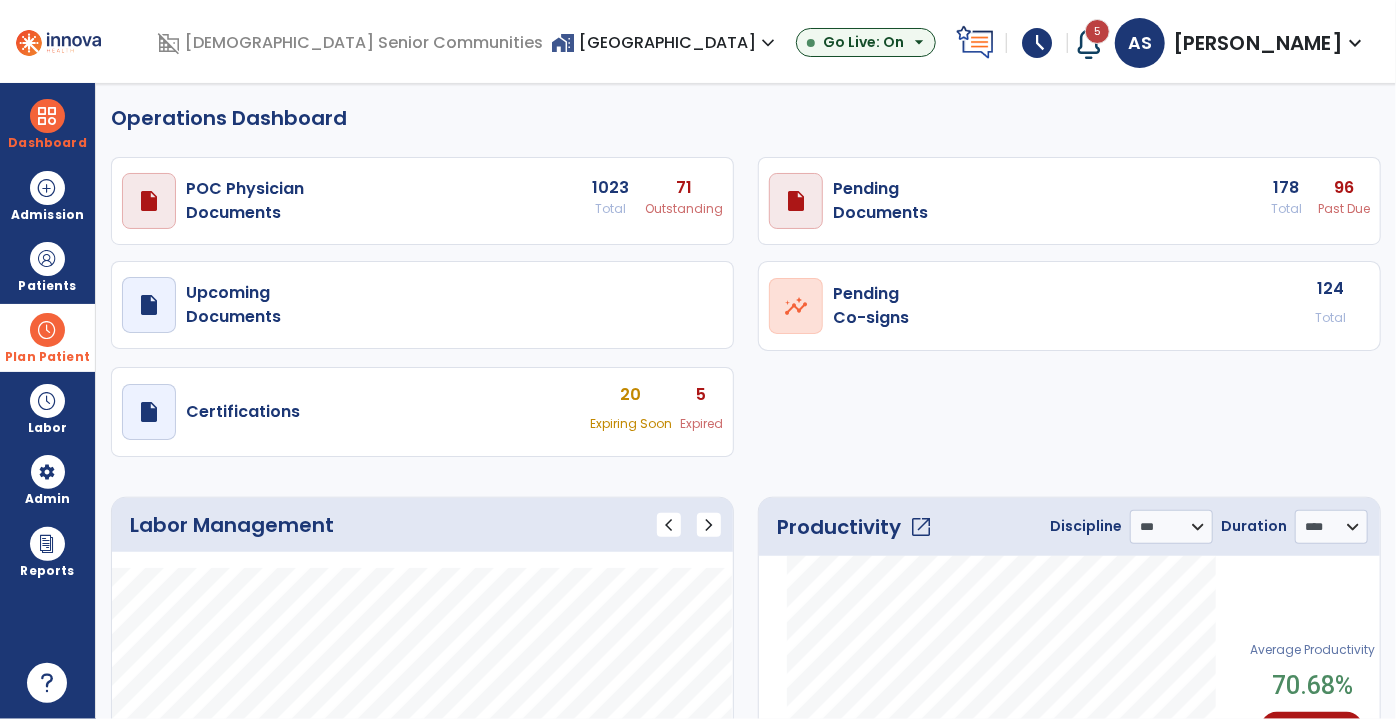 click at bounding box center [47, 330] 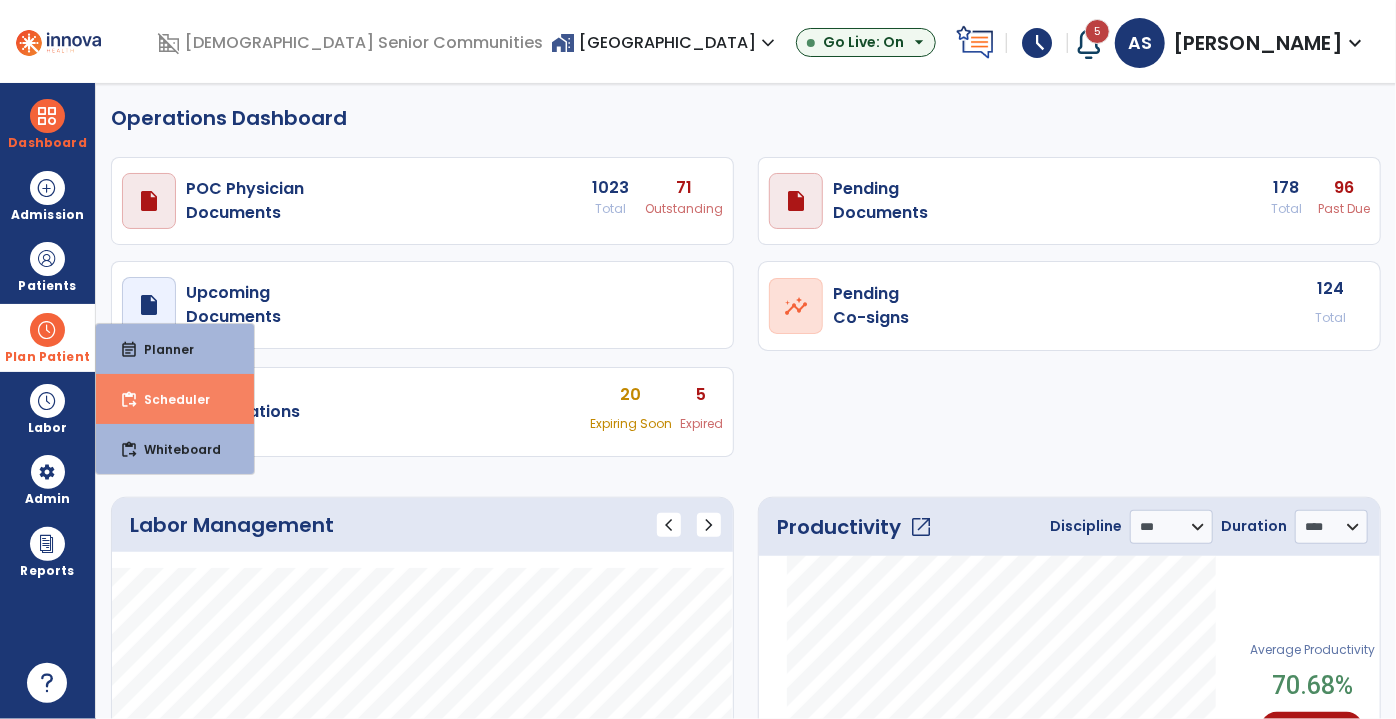 click on "Scheduler" at bounding box center (169, 399) 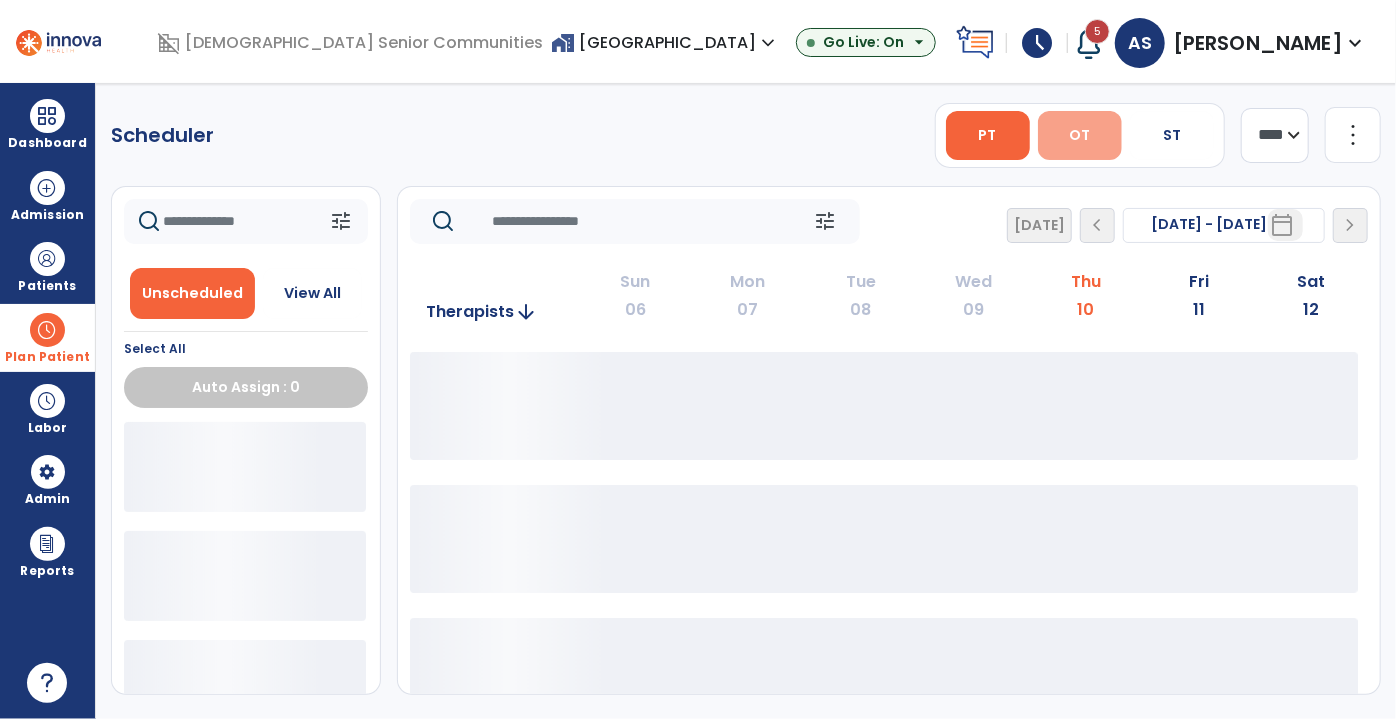 click on "OT" at bounding box center [1080, 135] 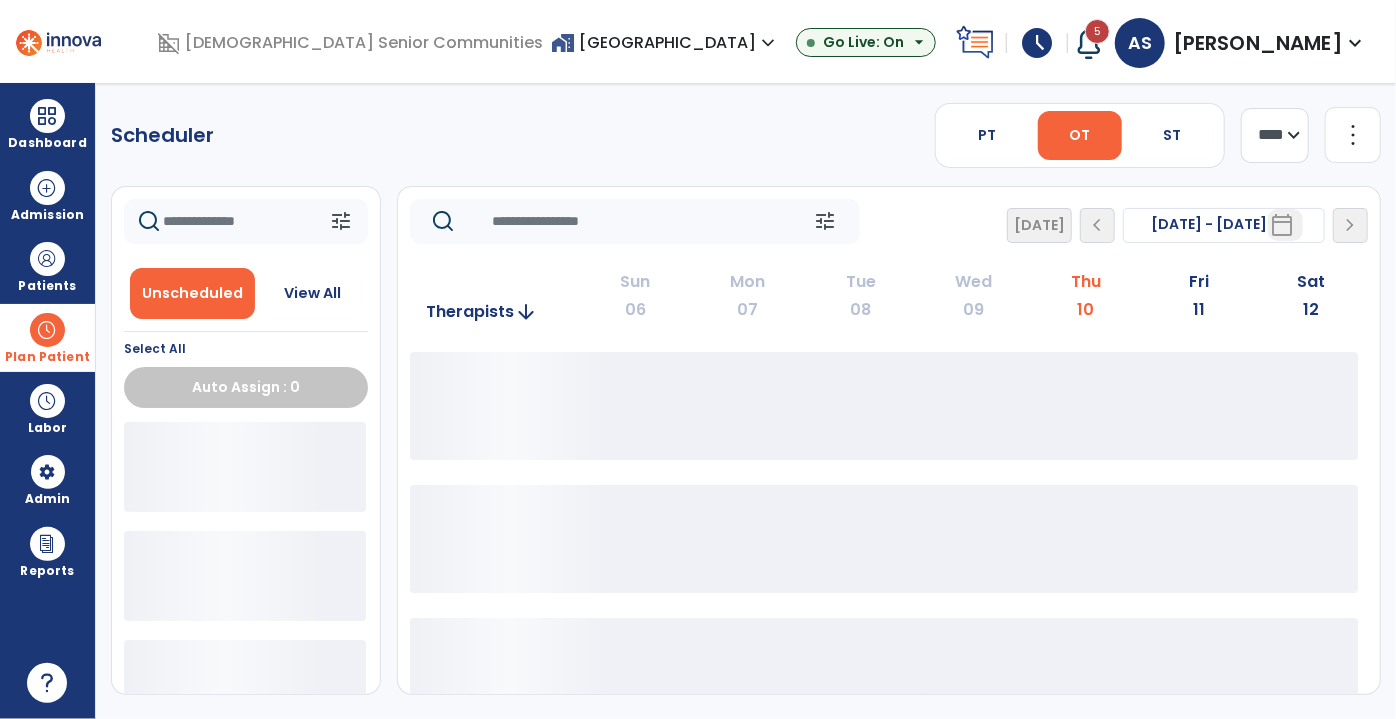 click on "**** ***" 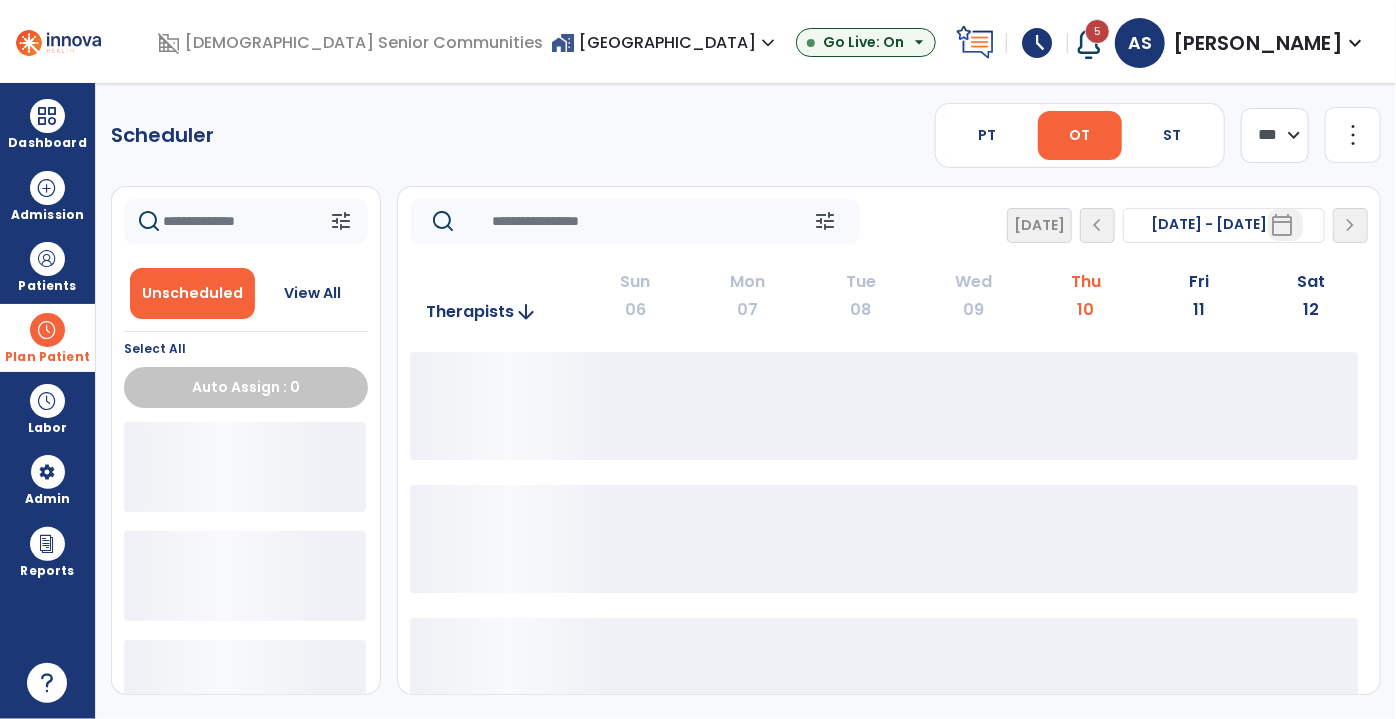 click on "**** ***" 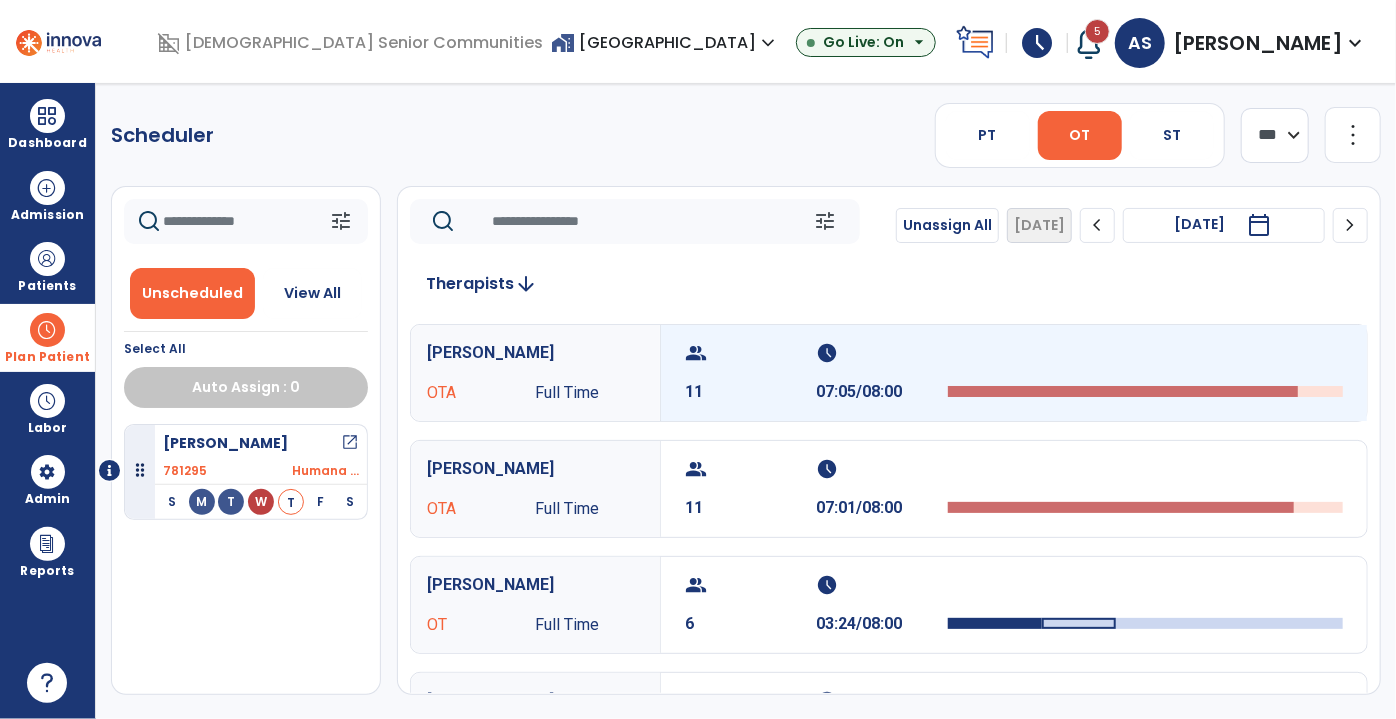 click on "group" at bounding box center (748, 353) 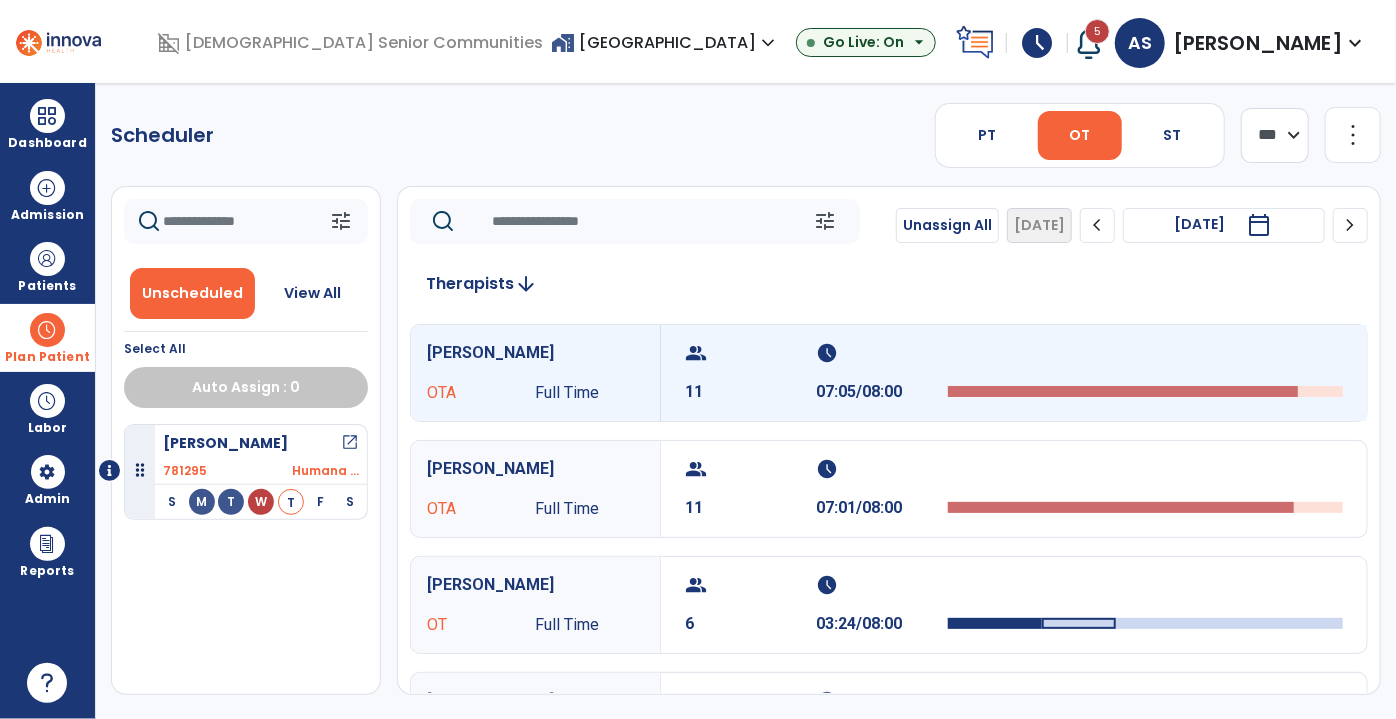 click on "group  11" at bounding box center [751, 373] 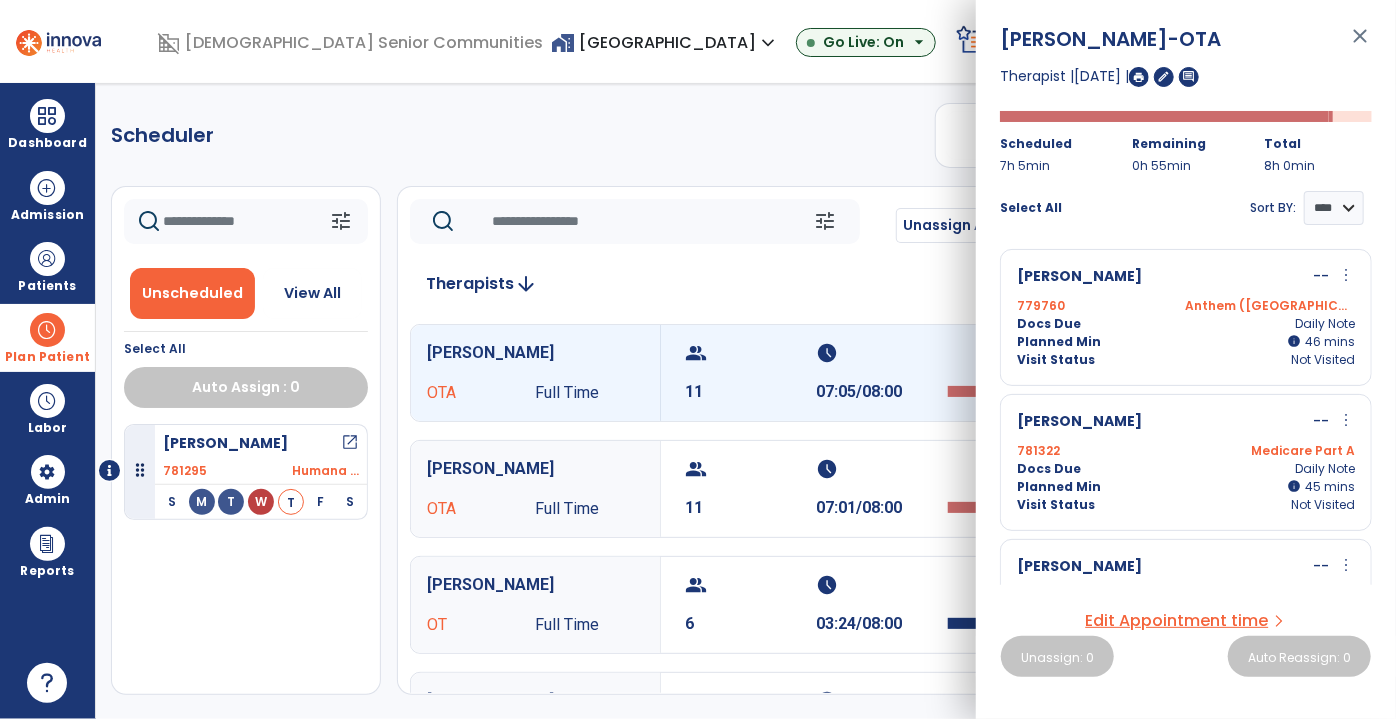 click on "779760 Anthem ([GEOGRAPHIC_DATA])" at bounding box center [1186, 306] 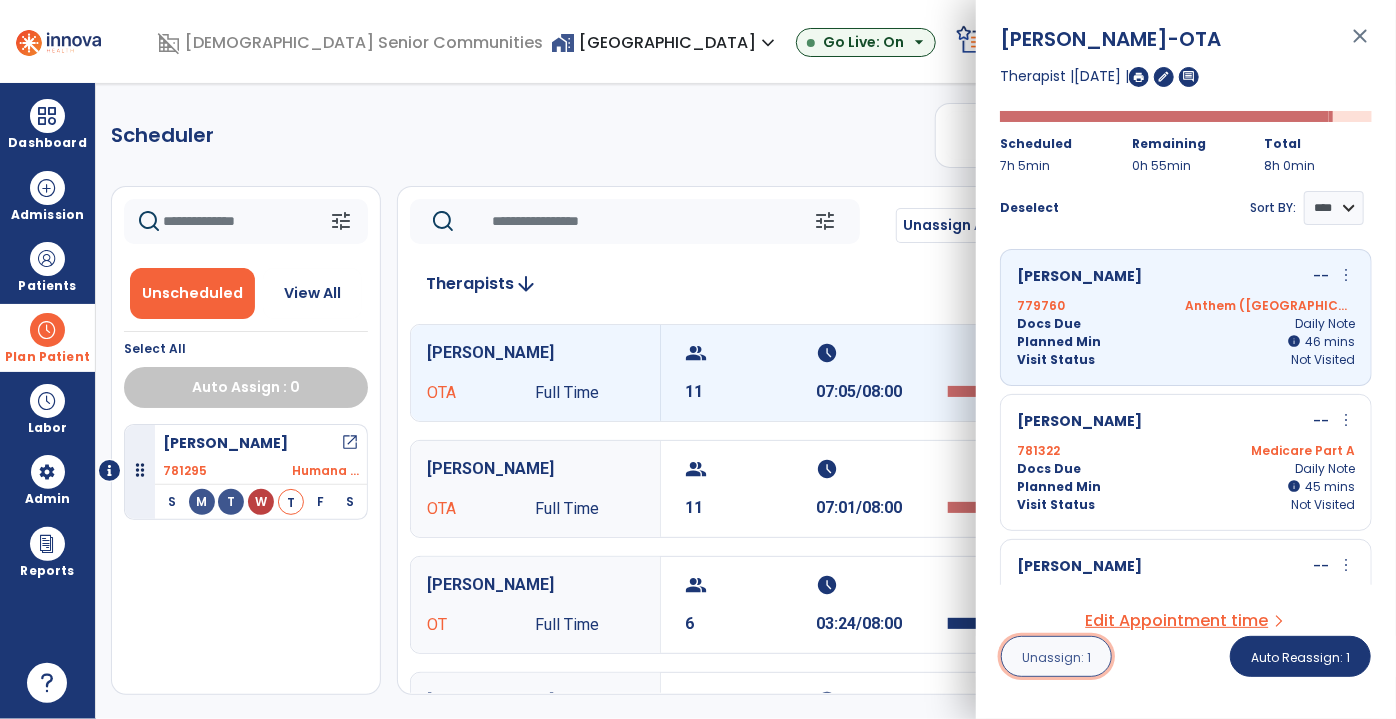 click on "Unassign: 1" at bounding box center (1056, 657) 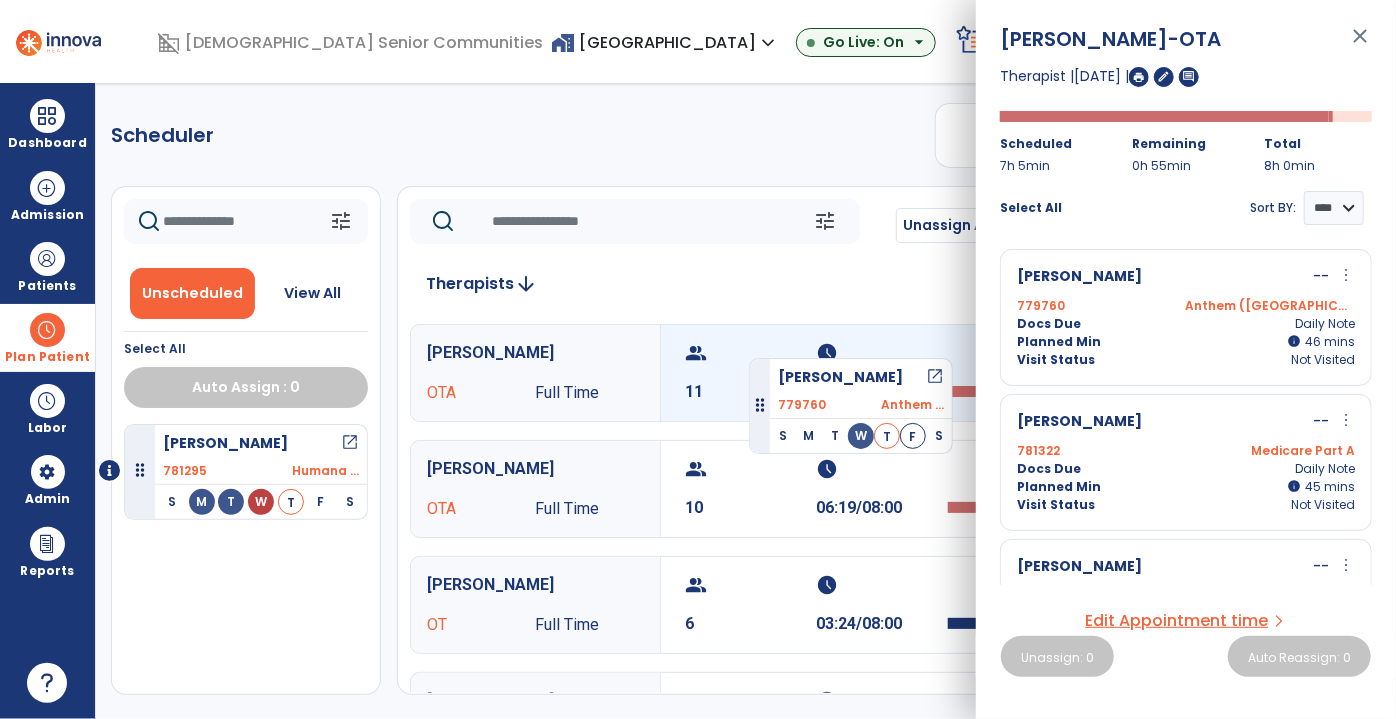 drag, startPoint x: 244, startPoint y: 444, endPoint x: 749, endPoint y: 350, distance: 513.674 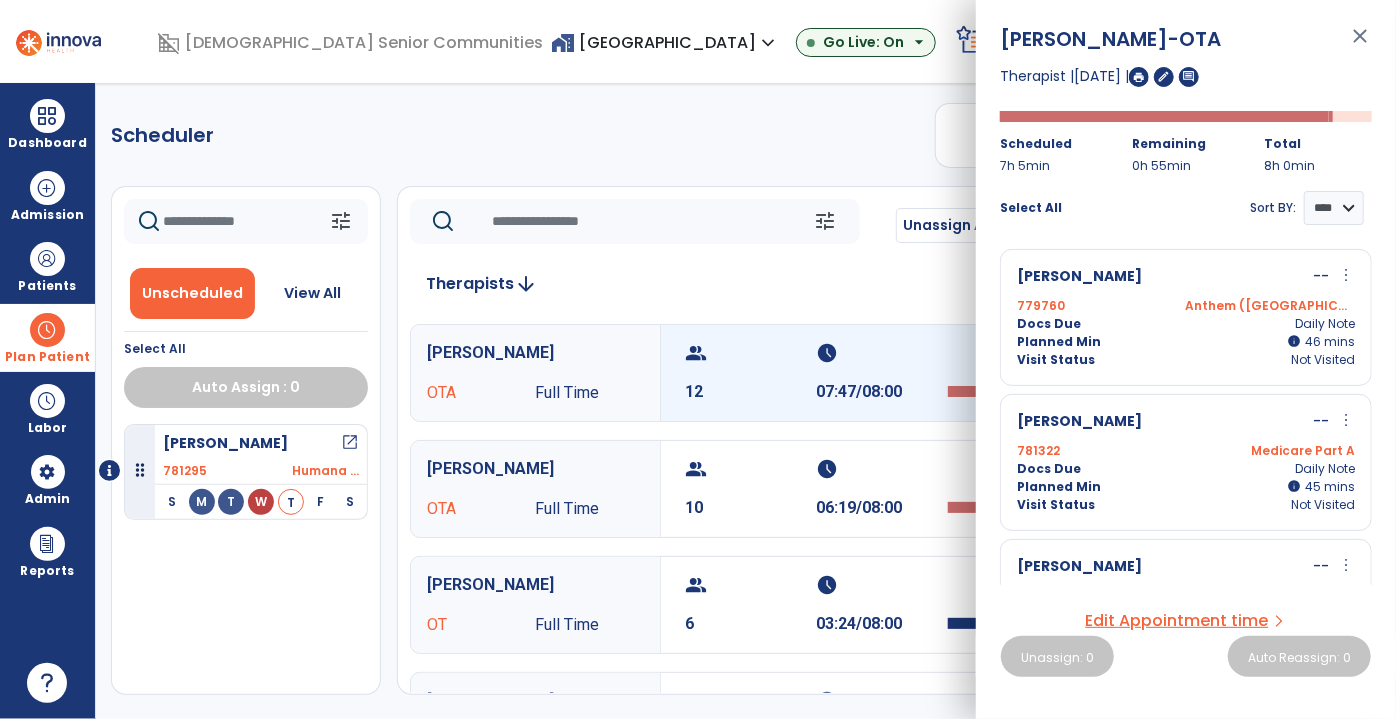 click on "group  12" at bounding box center (751, 373) 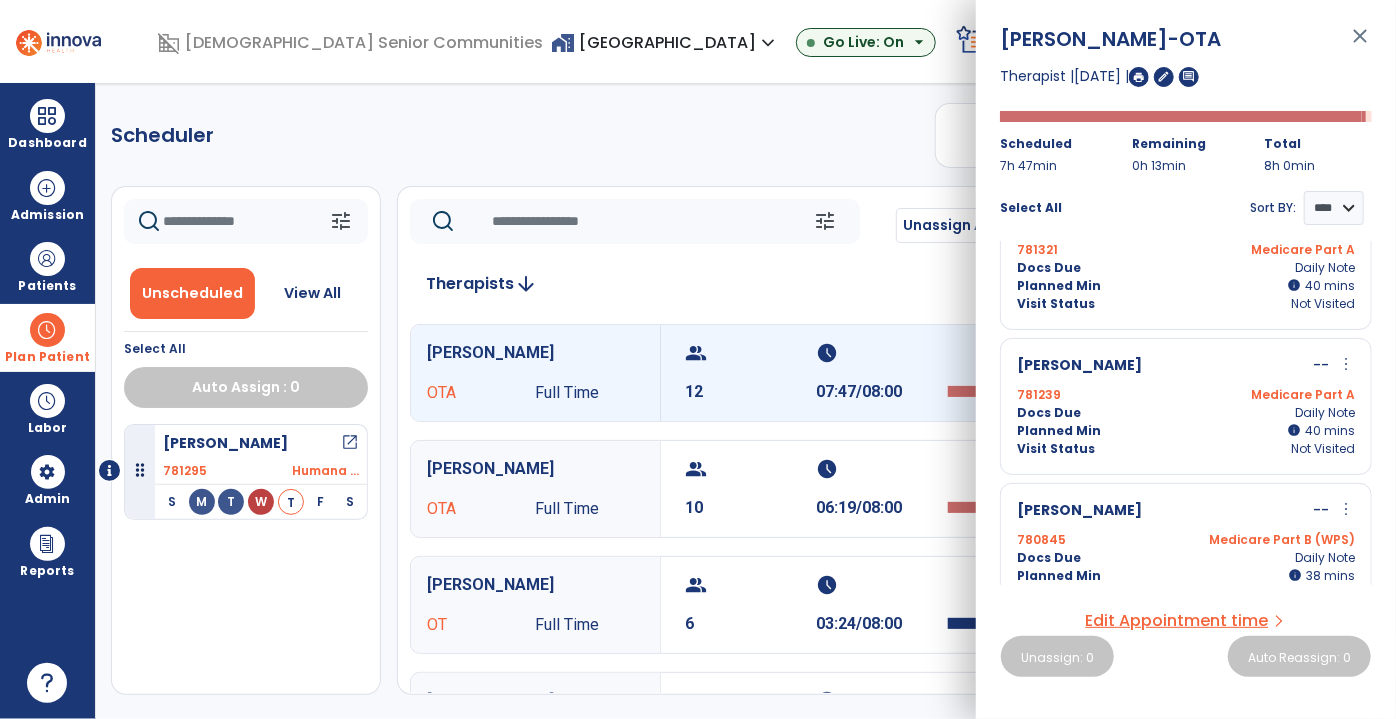 click on "781239 Medicare Part A" at bounding box center [1186, 395] 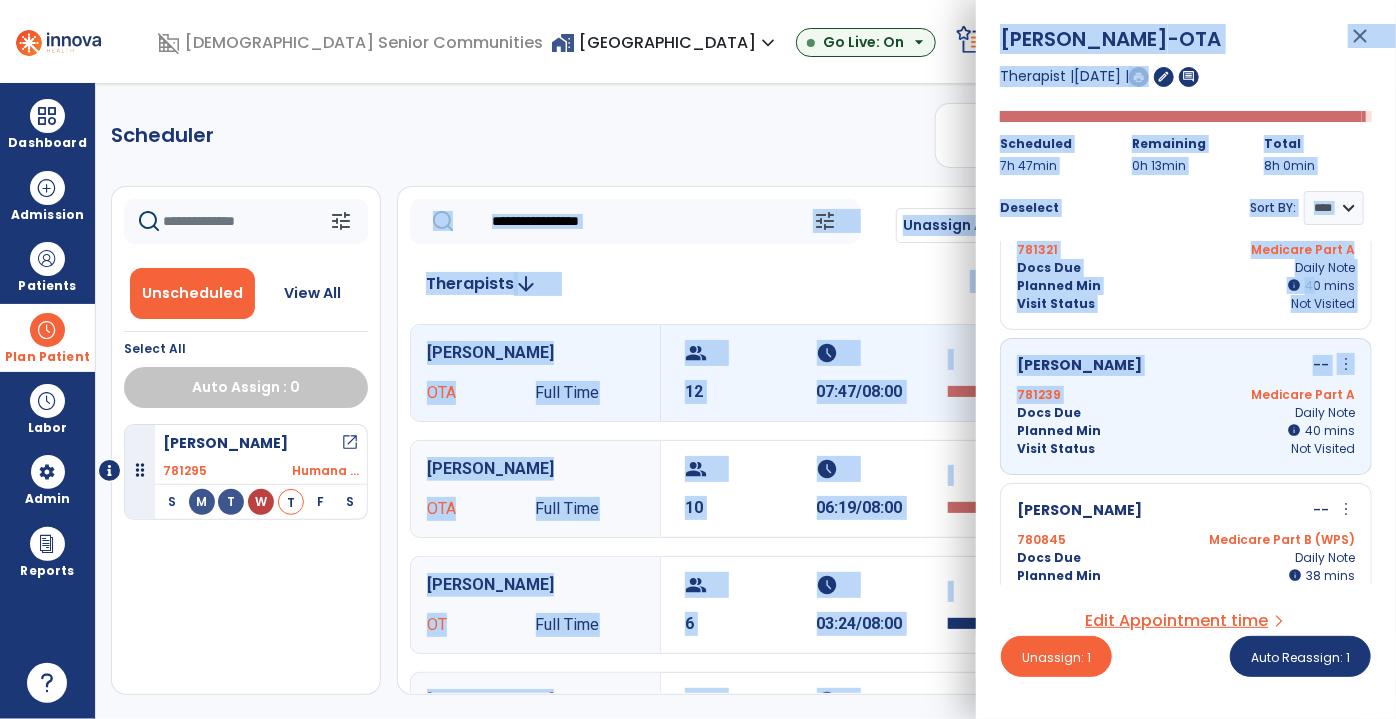 drag, startPoint x: 1170, startPoint y: 388, endPoint x: 387, endPoint y: 508, distance: 792.142 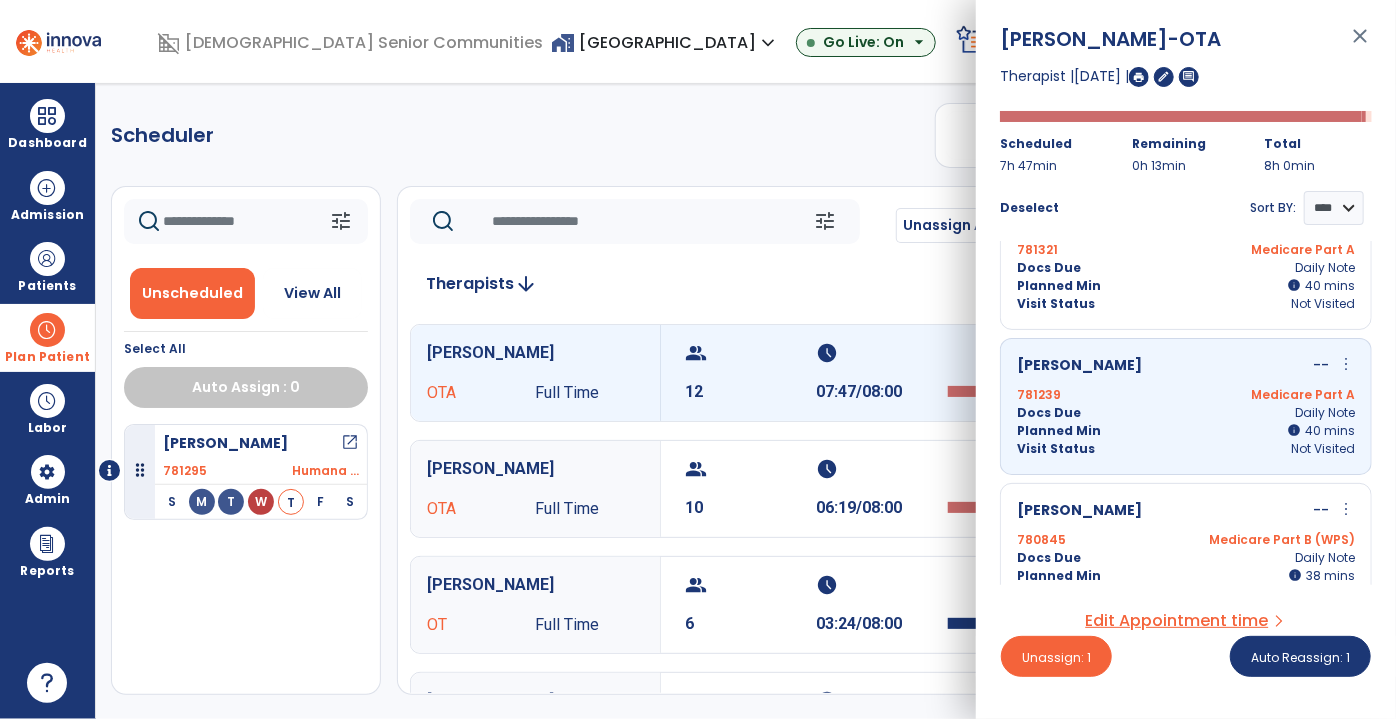 click on "Scheduler   PT   OT   ST  **** *** more_vert  Manage Labor   View All Therapists   Print" 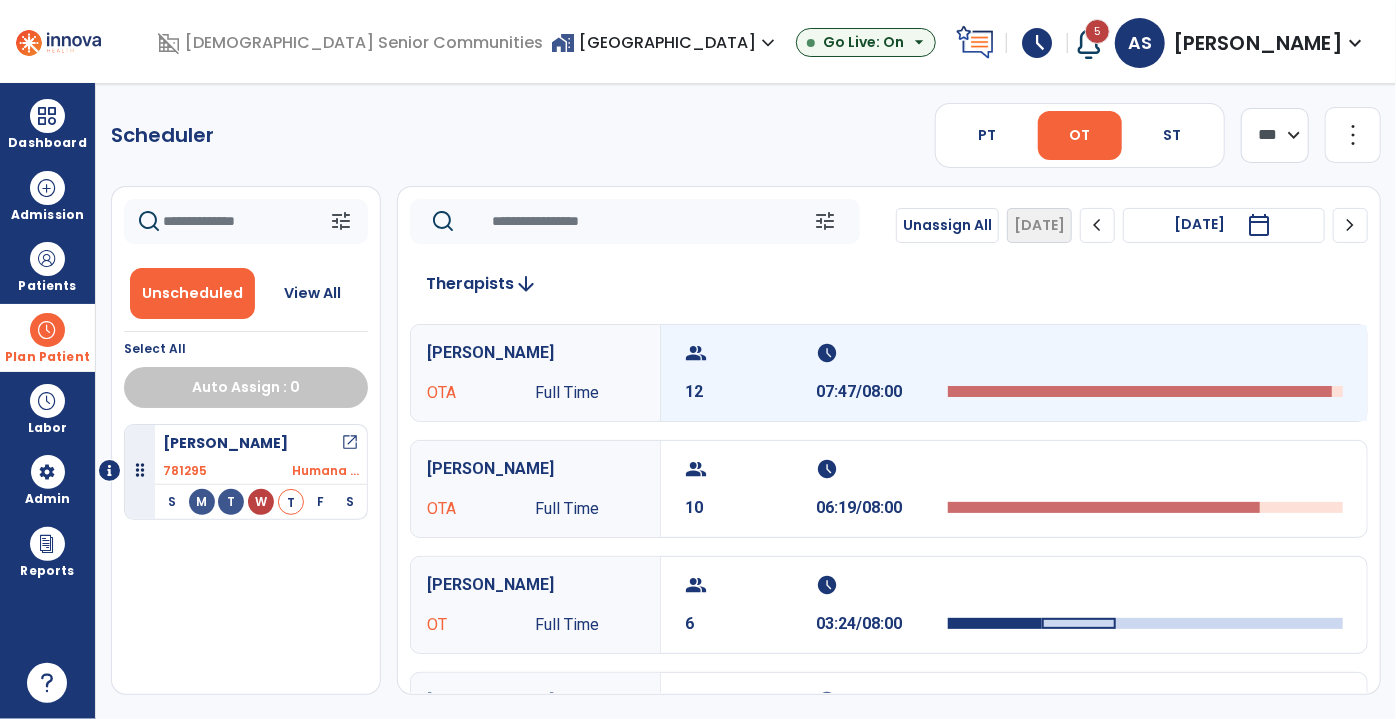 click on "schedule  07:47/08:00" at bounding box center [883, 373] 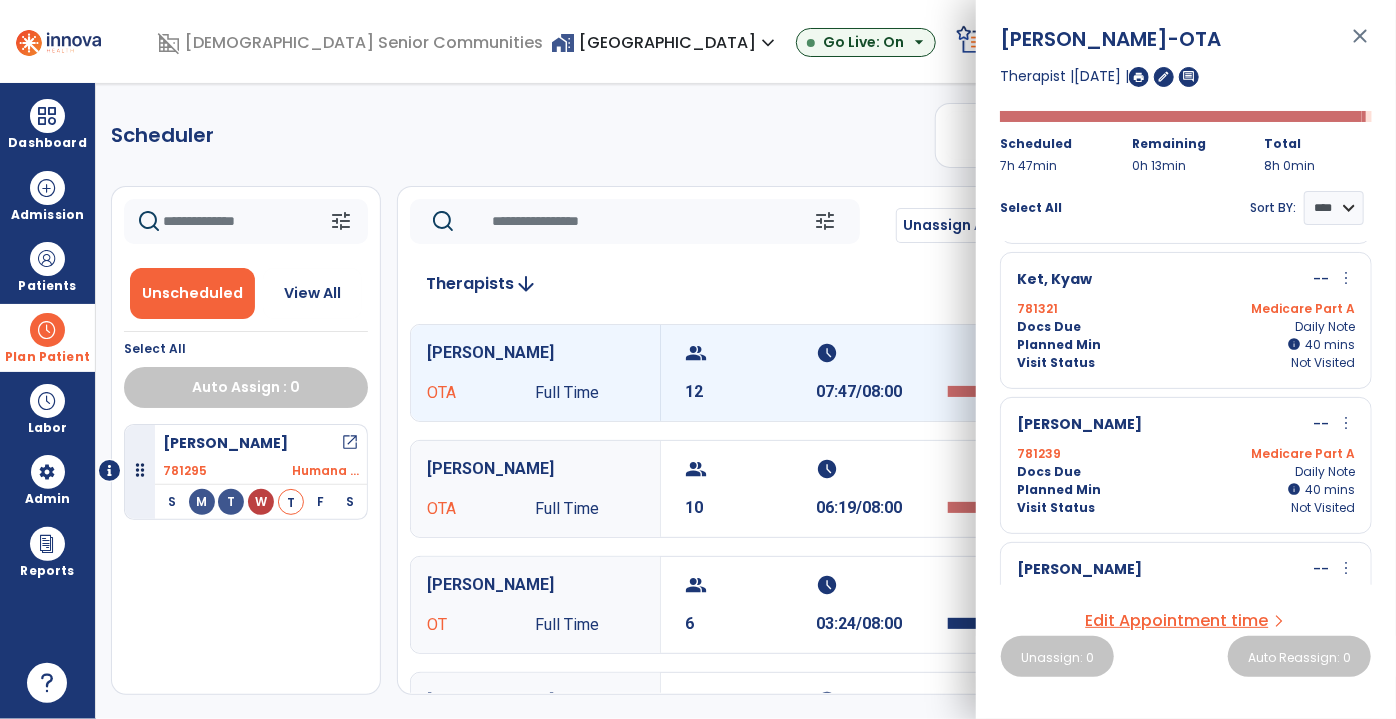 scroll, scrollTop: 454, scrollLeft: 0, axis: vertical 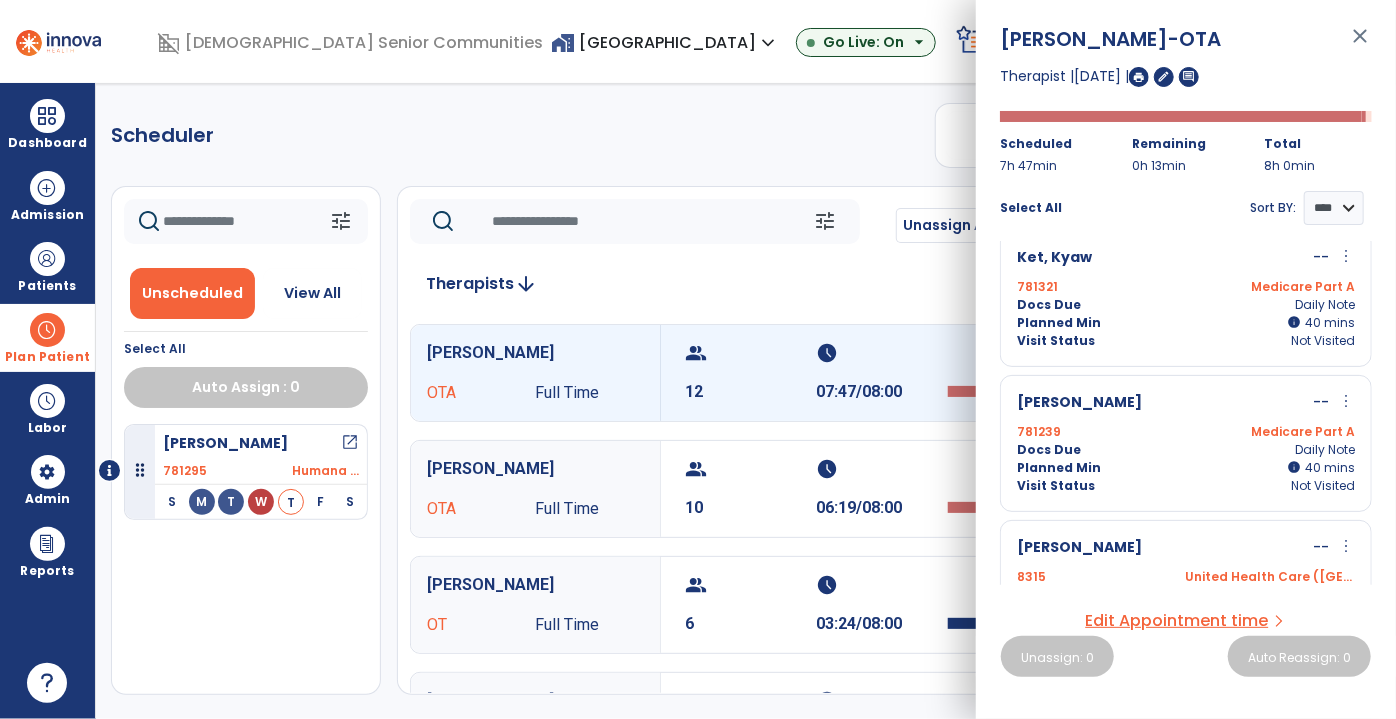 click on "[PERSON_NAME]   --  more_vert  edit   Edit Session   alt_route   Split Minutes" at bounding box center [1186, 403] 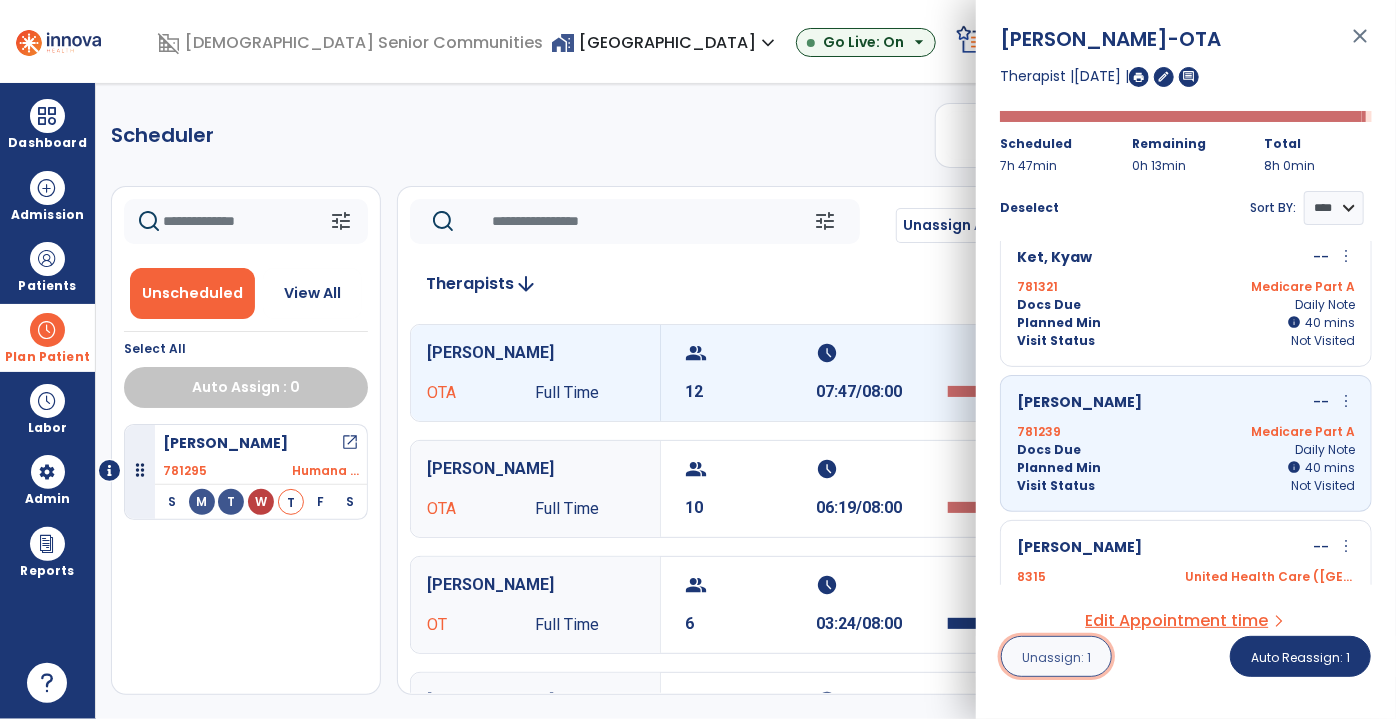 click on "Unassign: 1" at bounding box center (1056, 656) 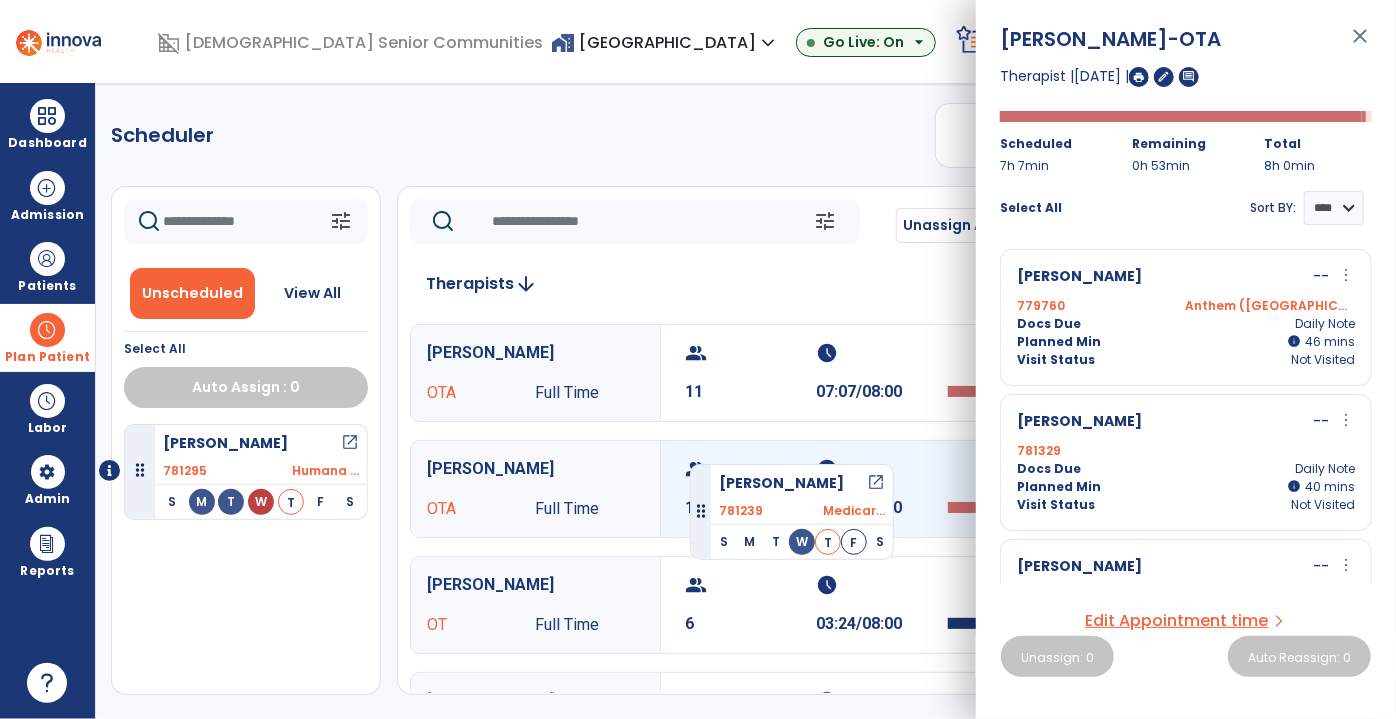 drag, startPoint x: 225, startPoint y: 447, endPoint x: 690, endPoint y: 456, distance: 465.0871 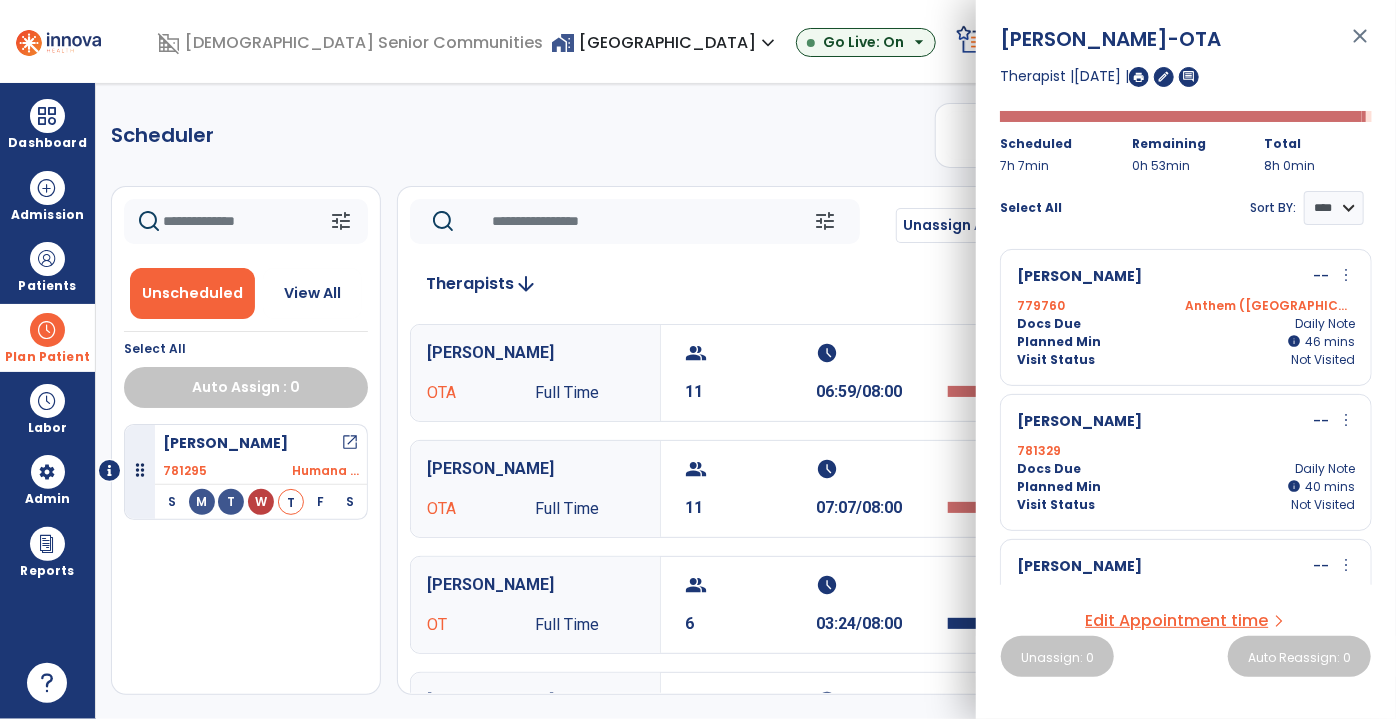 click on "close" at bounding box center (1360, 45) 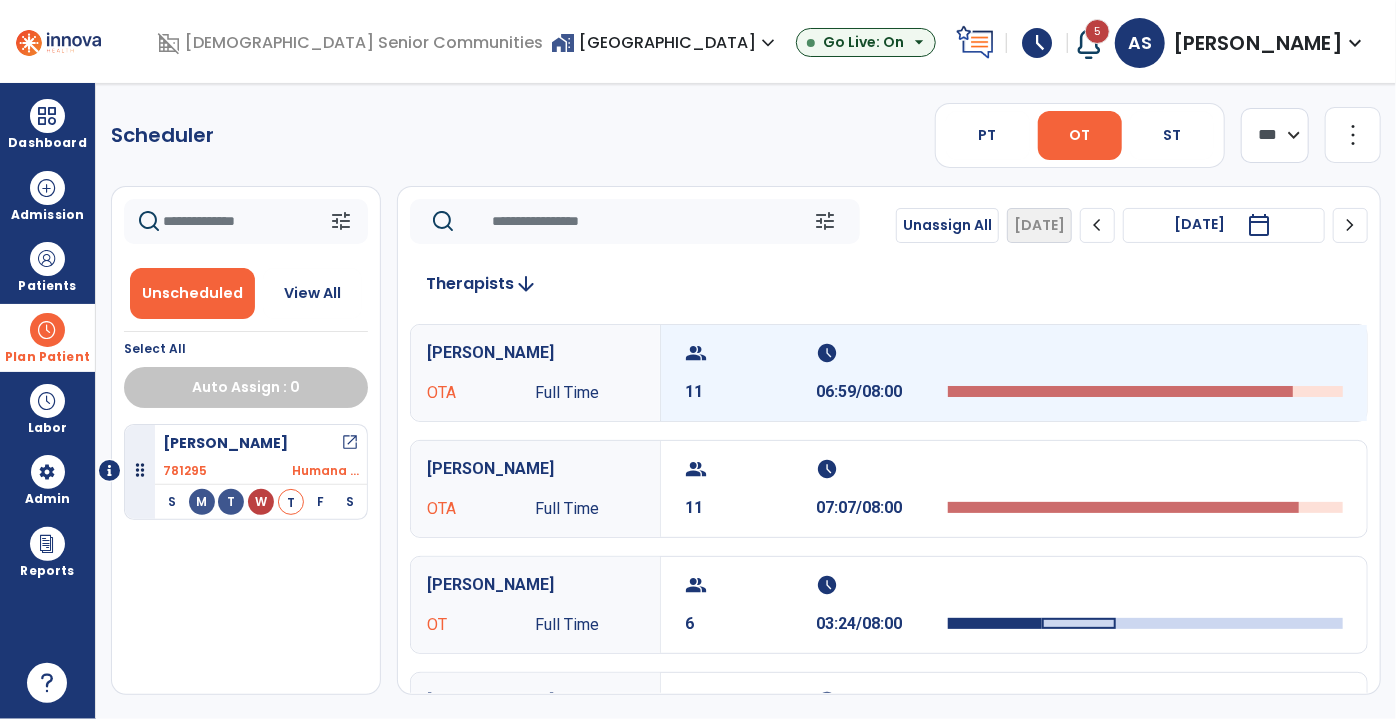click on "11" at bounding box center (751, 392) 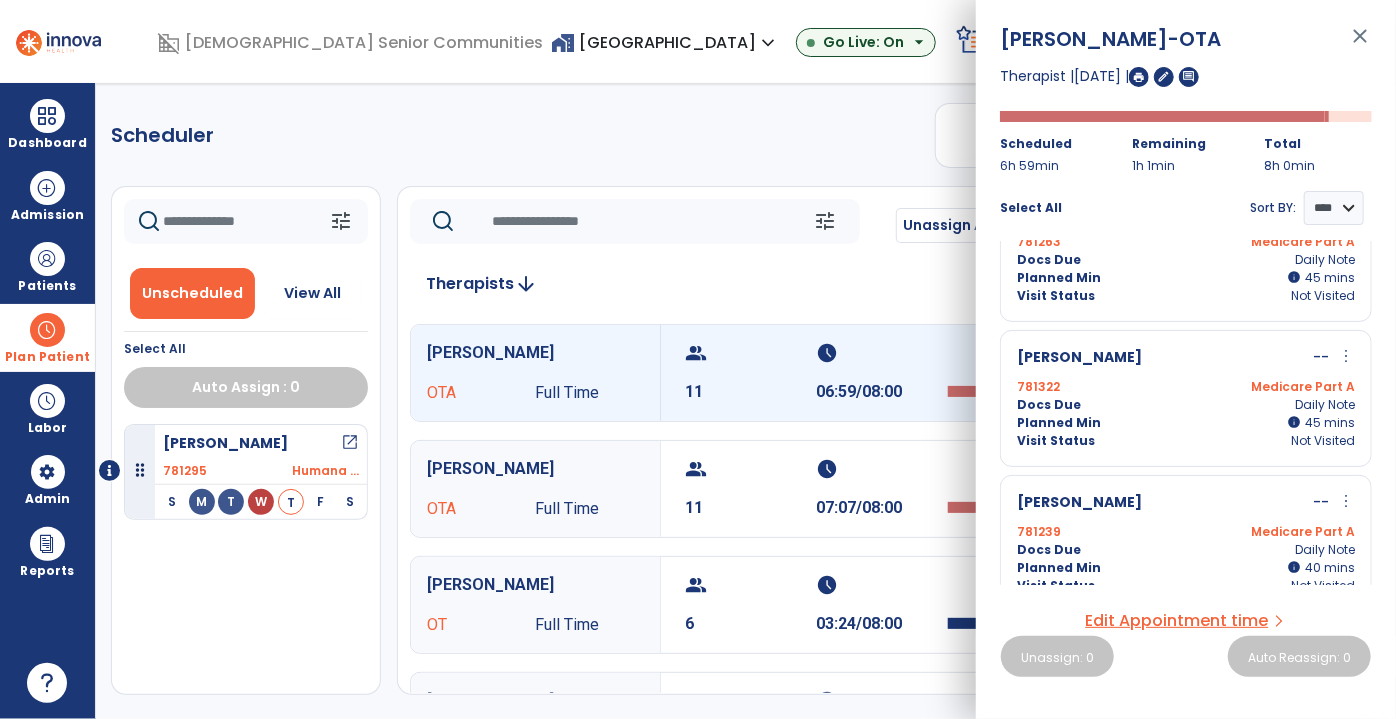scroll, scrollTop: 0, scrollLeft: 0, axis: both 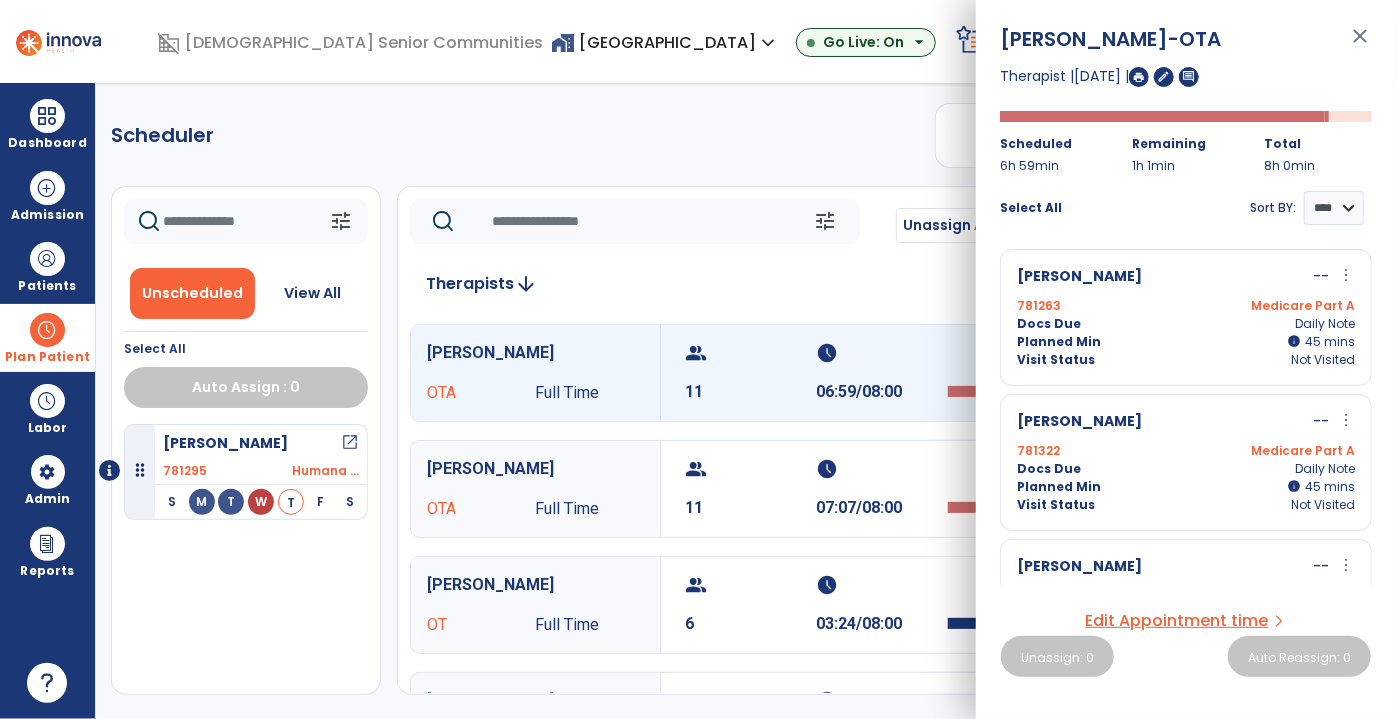 click on "close" at bounding box center [1360, 45] 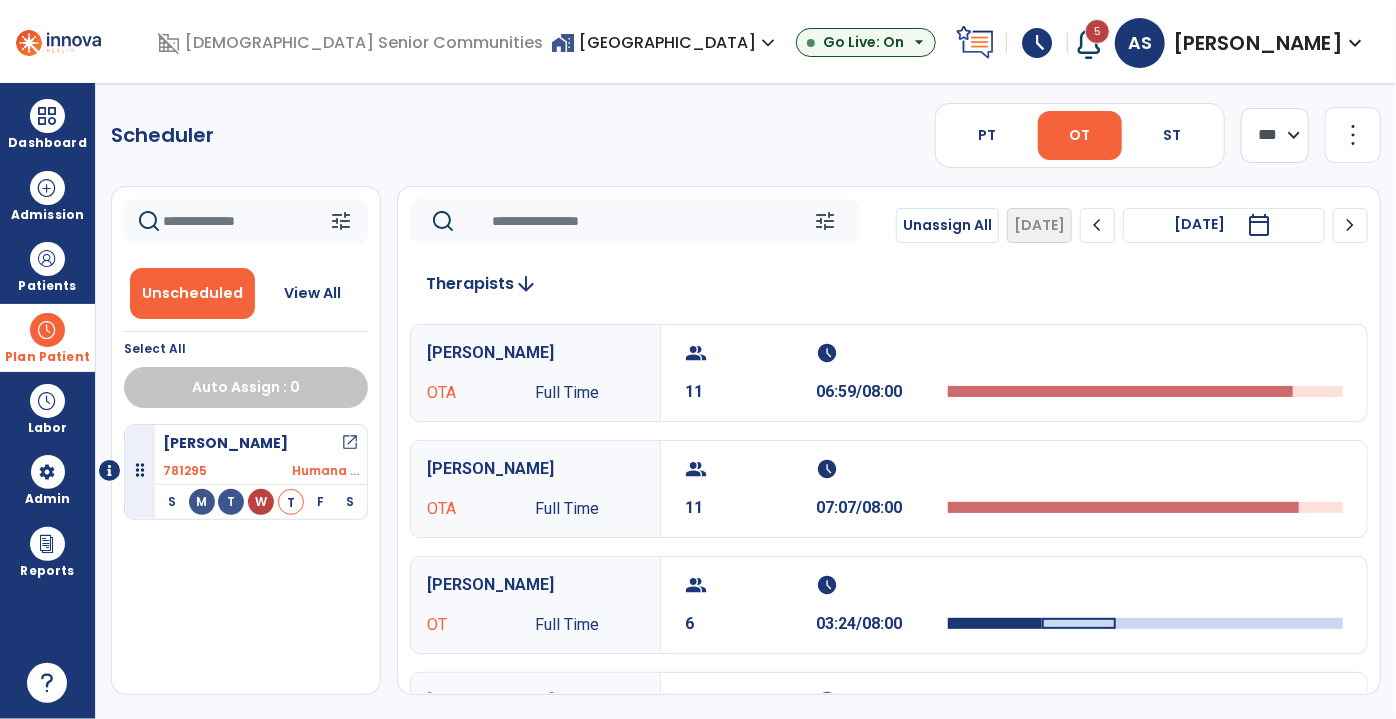 click at bounding box center [47, 330] 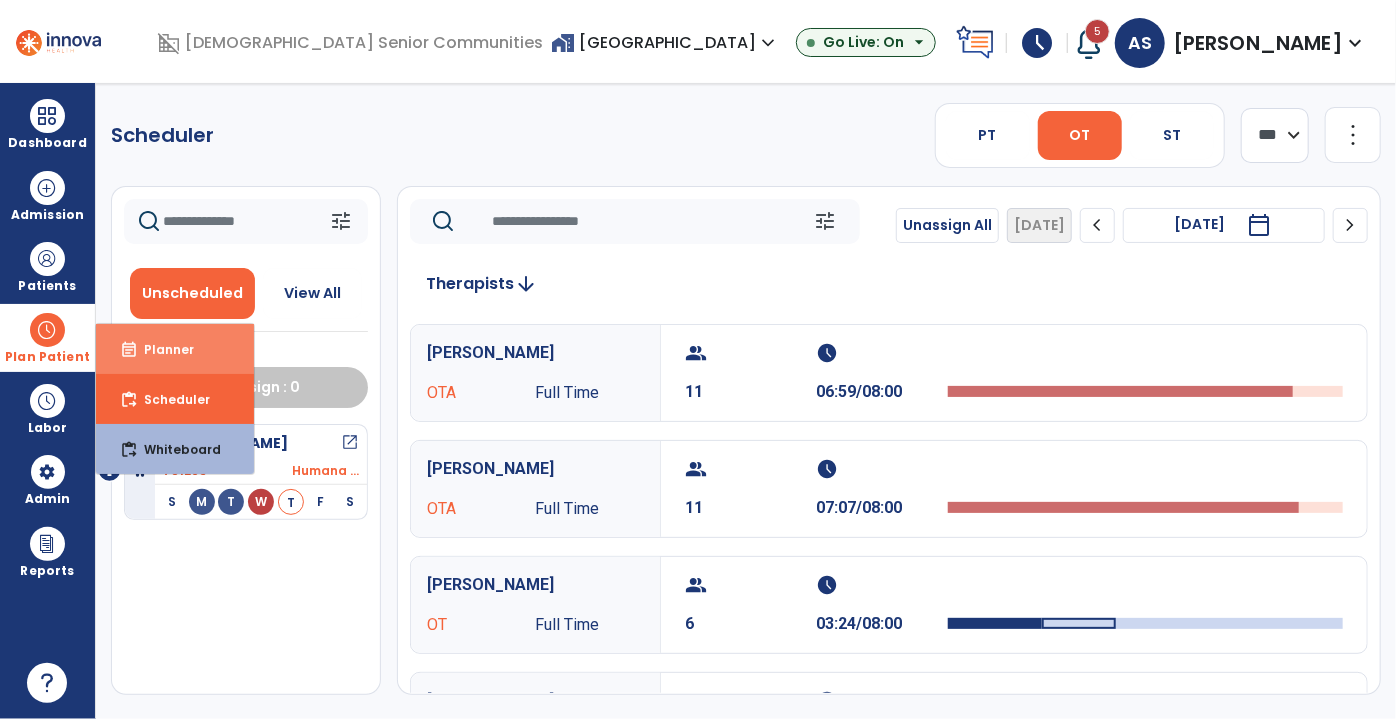 click on "event_note  Planner" at bounding box center [175, 349] 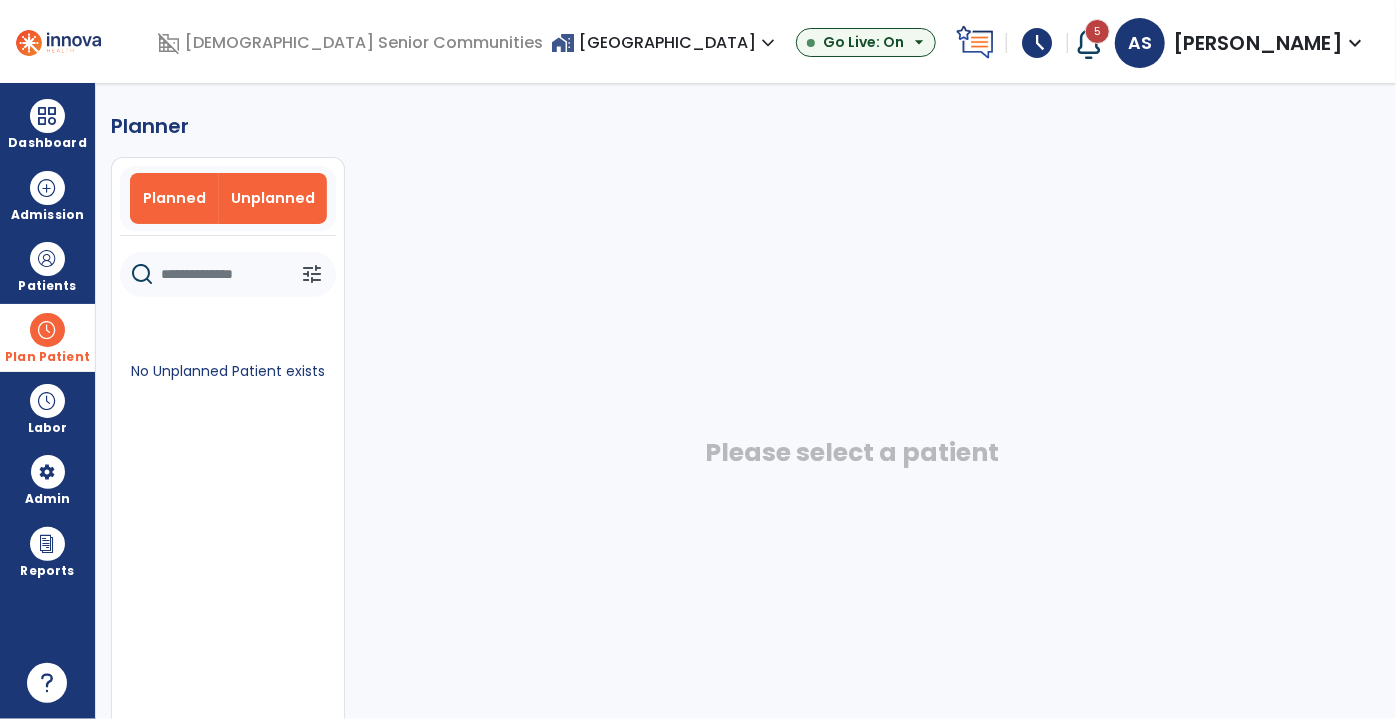 click on "Planned" at bounding box center (174, 198) 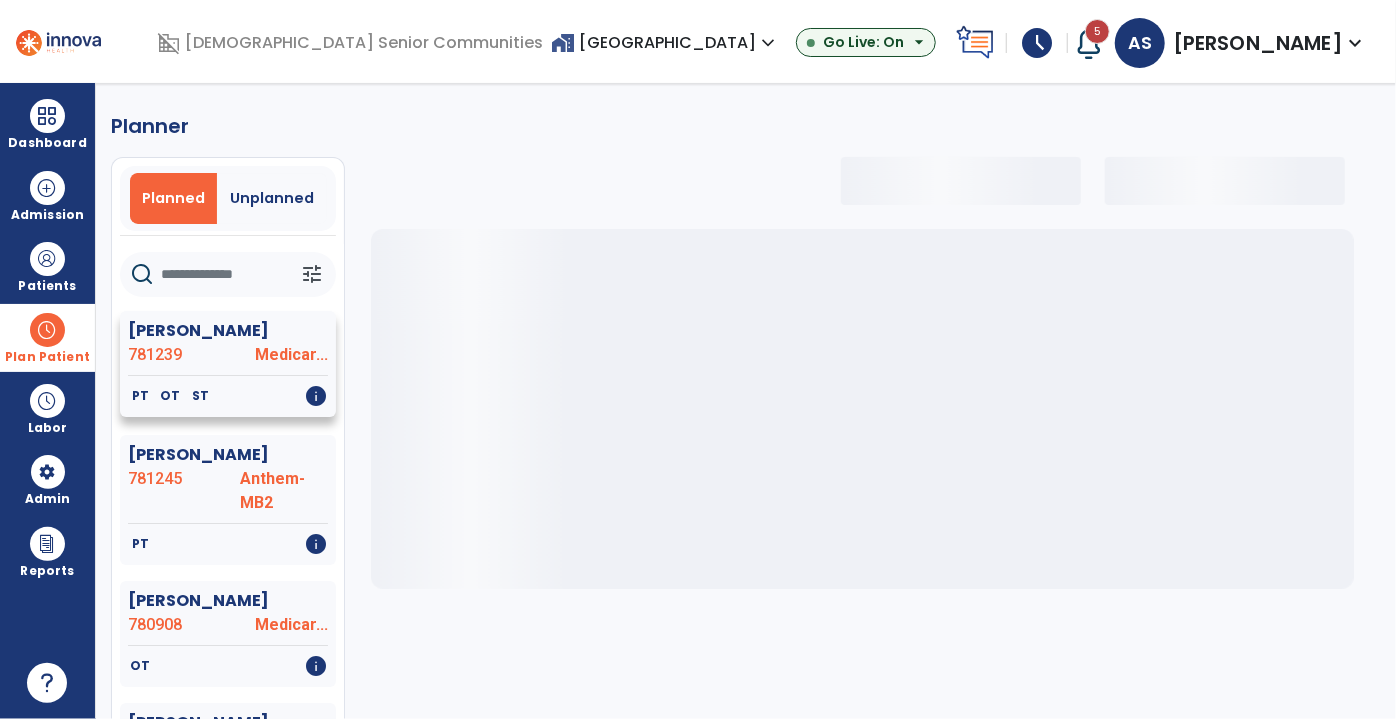 click on "[PERSON_NAME]" 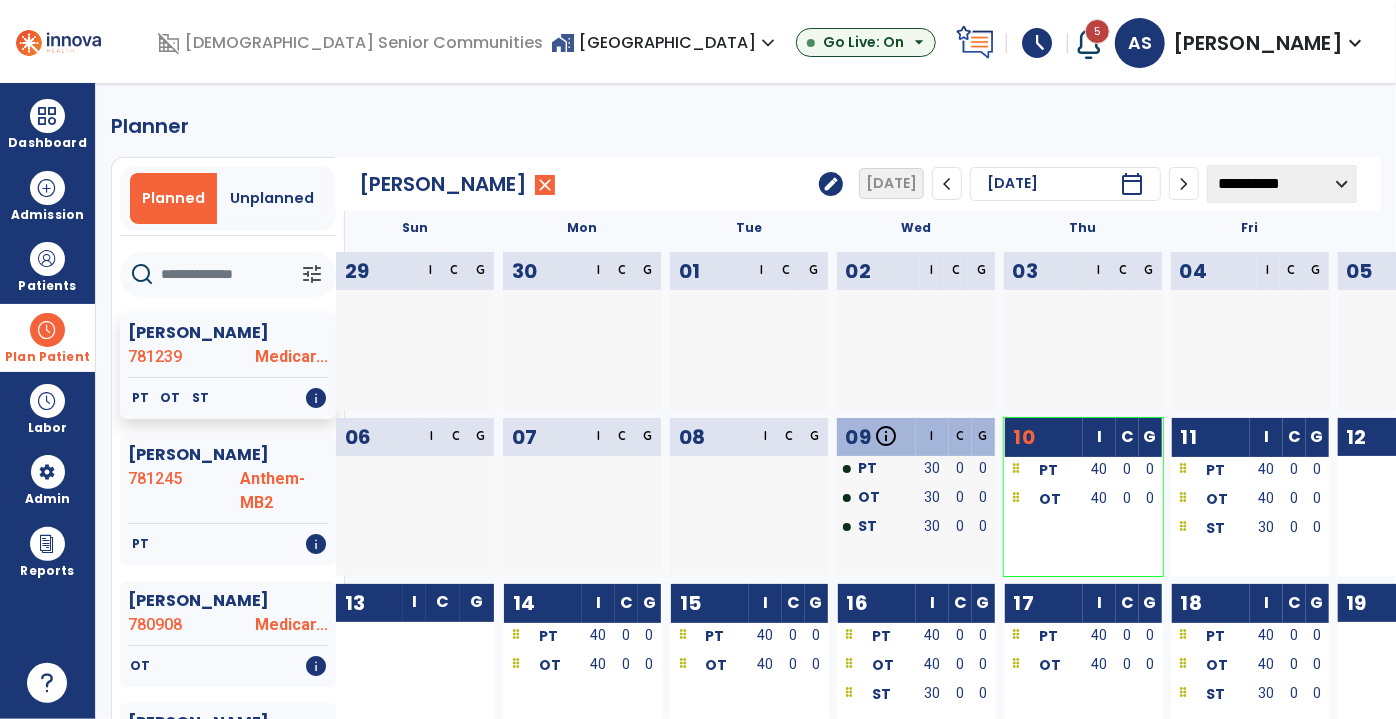 click on "edit" 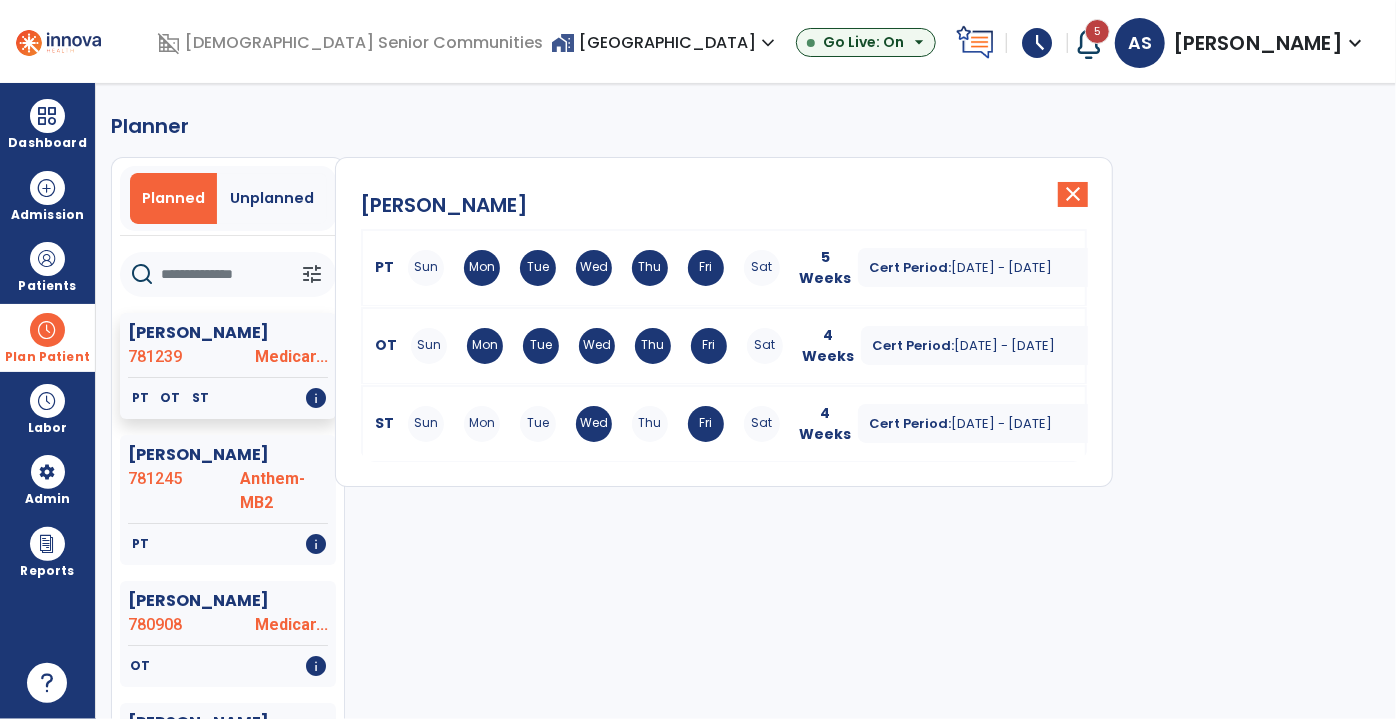 click on "4 Weeks" at bounding box center (829, 346) 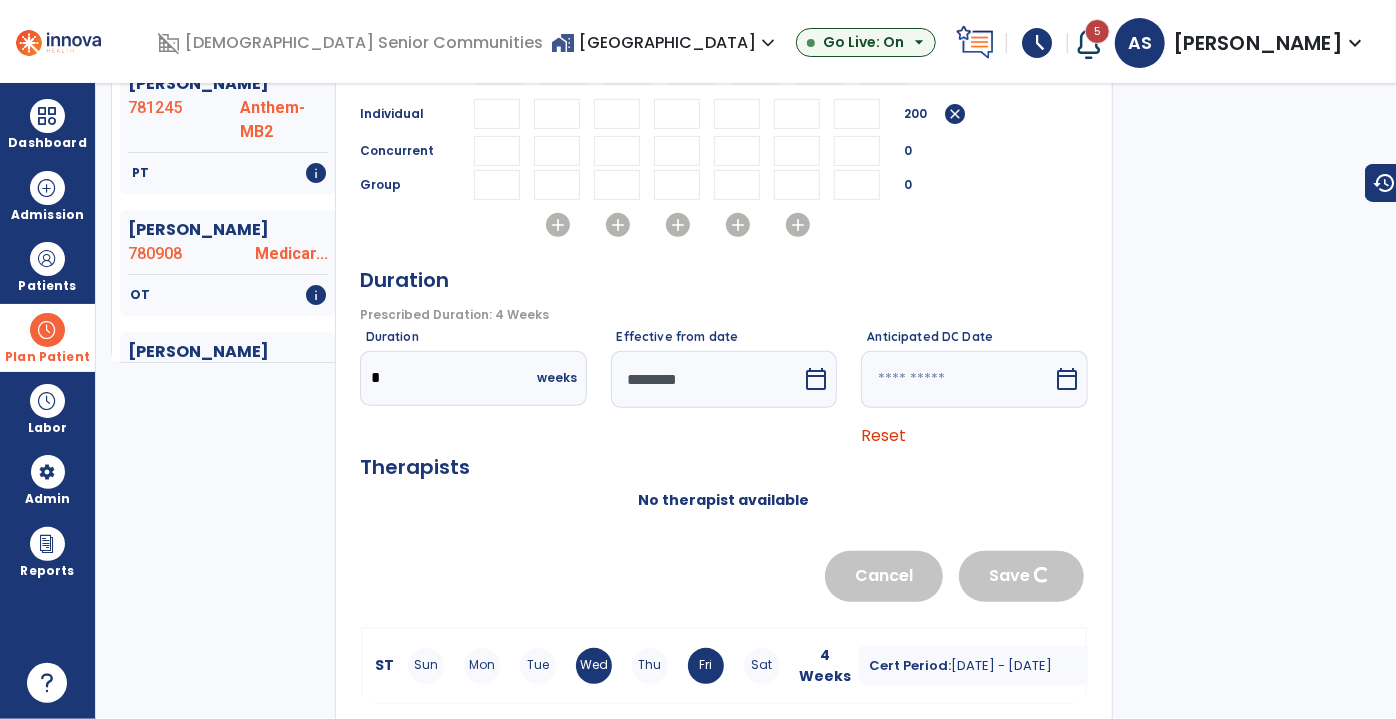 scroll, scrollTop: 376, scrollLeft: 0, axis: vertical 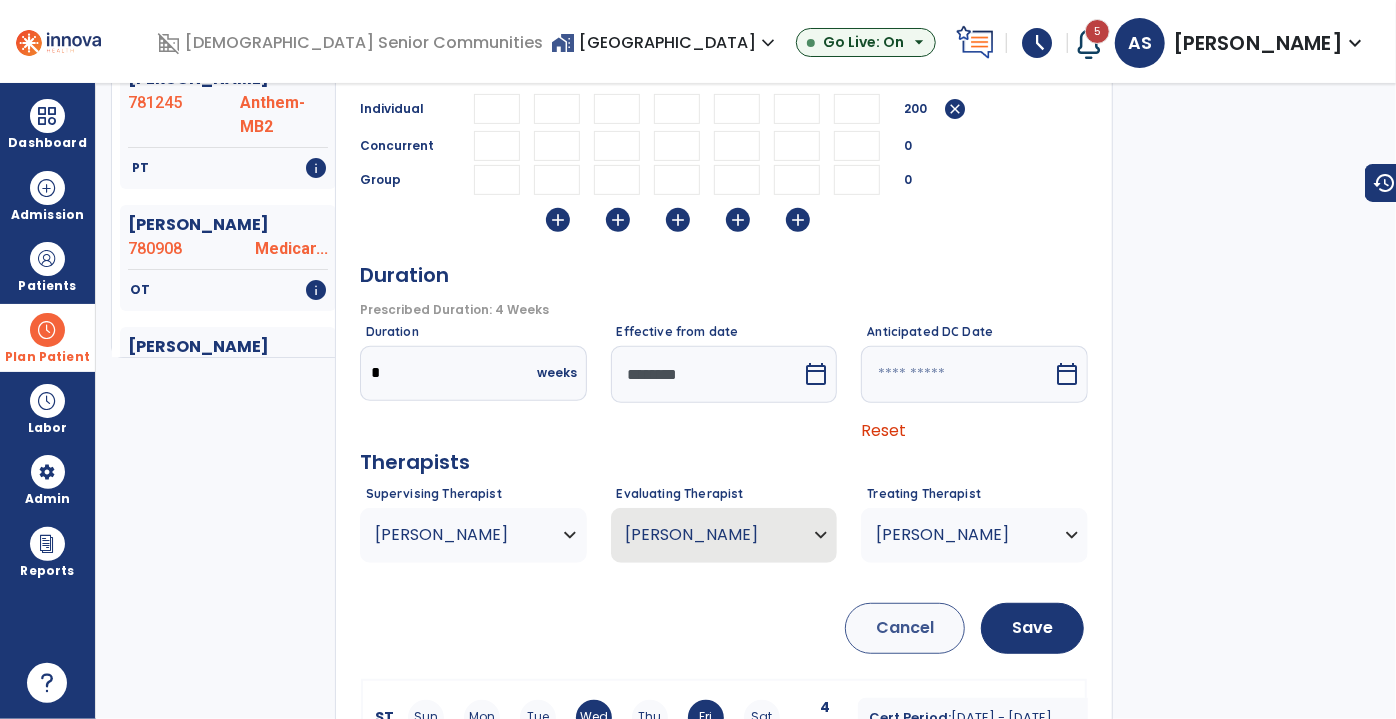 click on "[PERSON_NAME]" at bounding box center [461, 535] 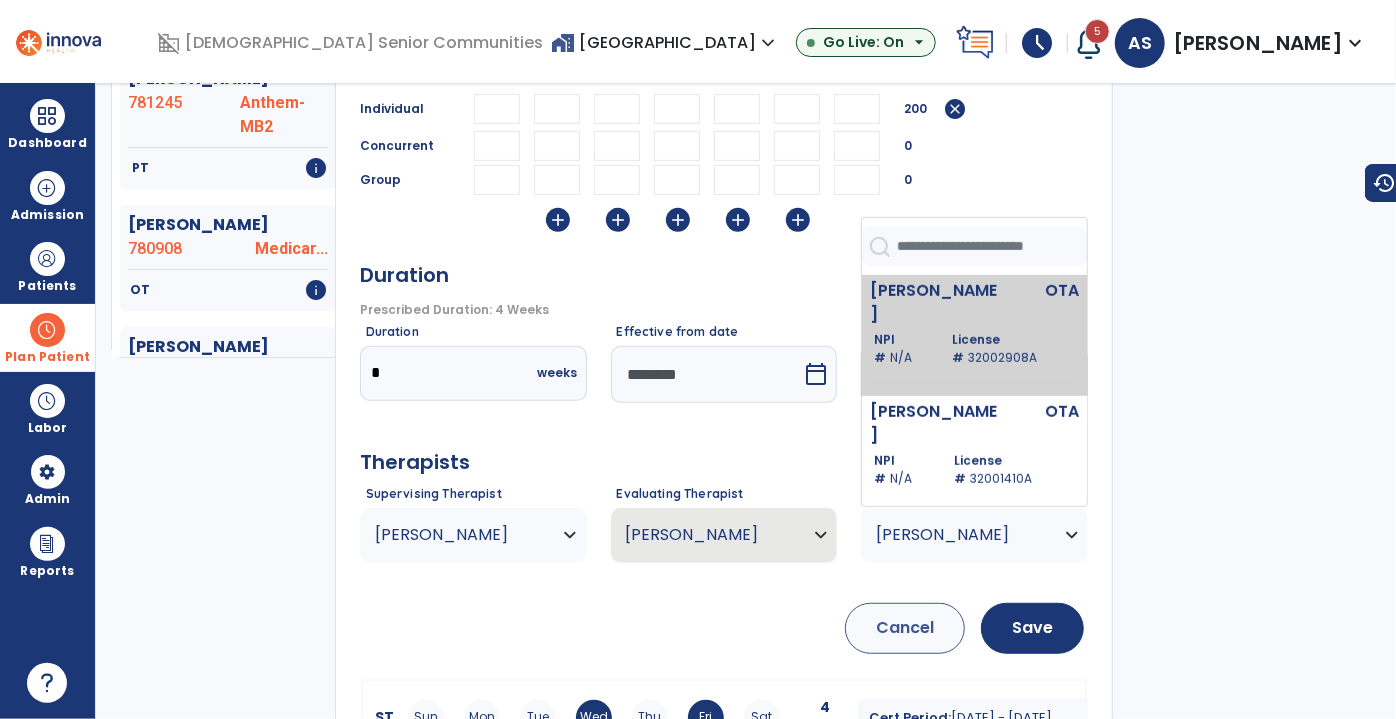 scroll, scrollTop: 636, scrollLeft: 0, axis: vertical 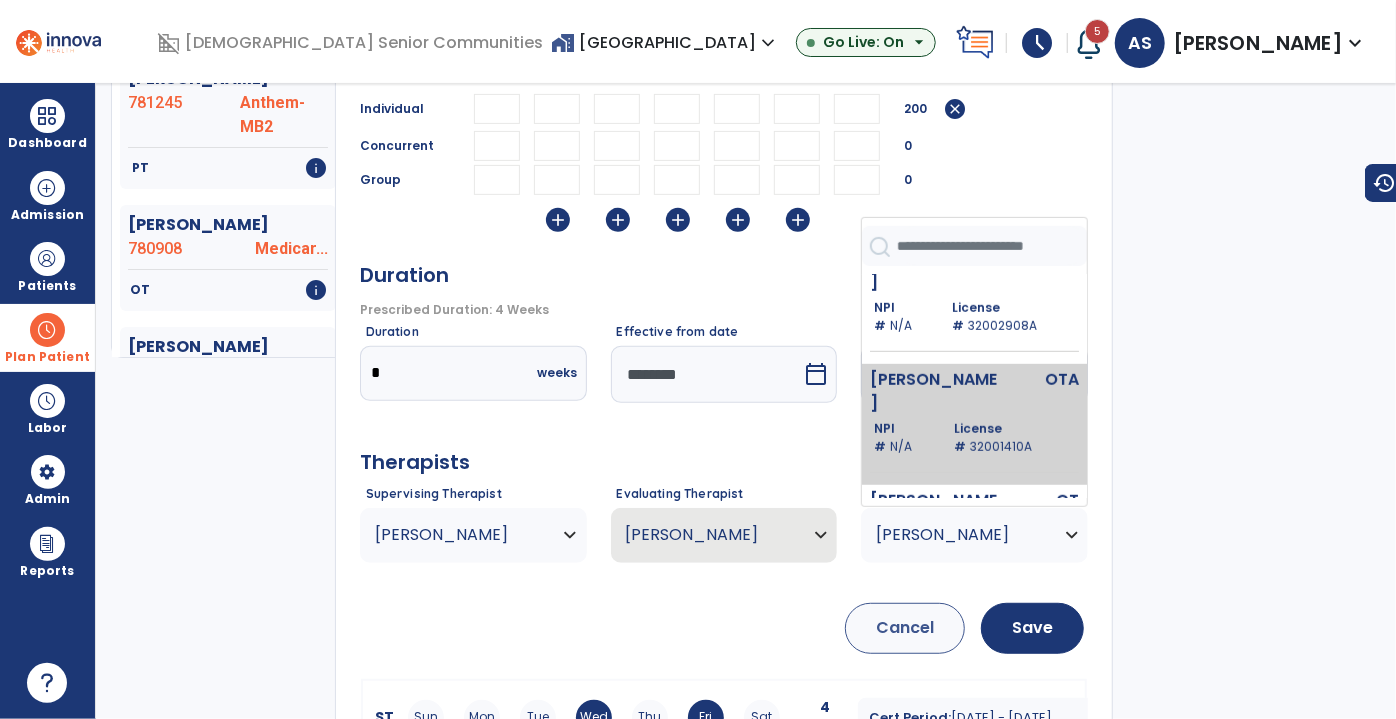 click on "[PERSON_NAME]   NPI #  N/A   License #  32001410A" at bounding box center (974, 424) 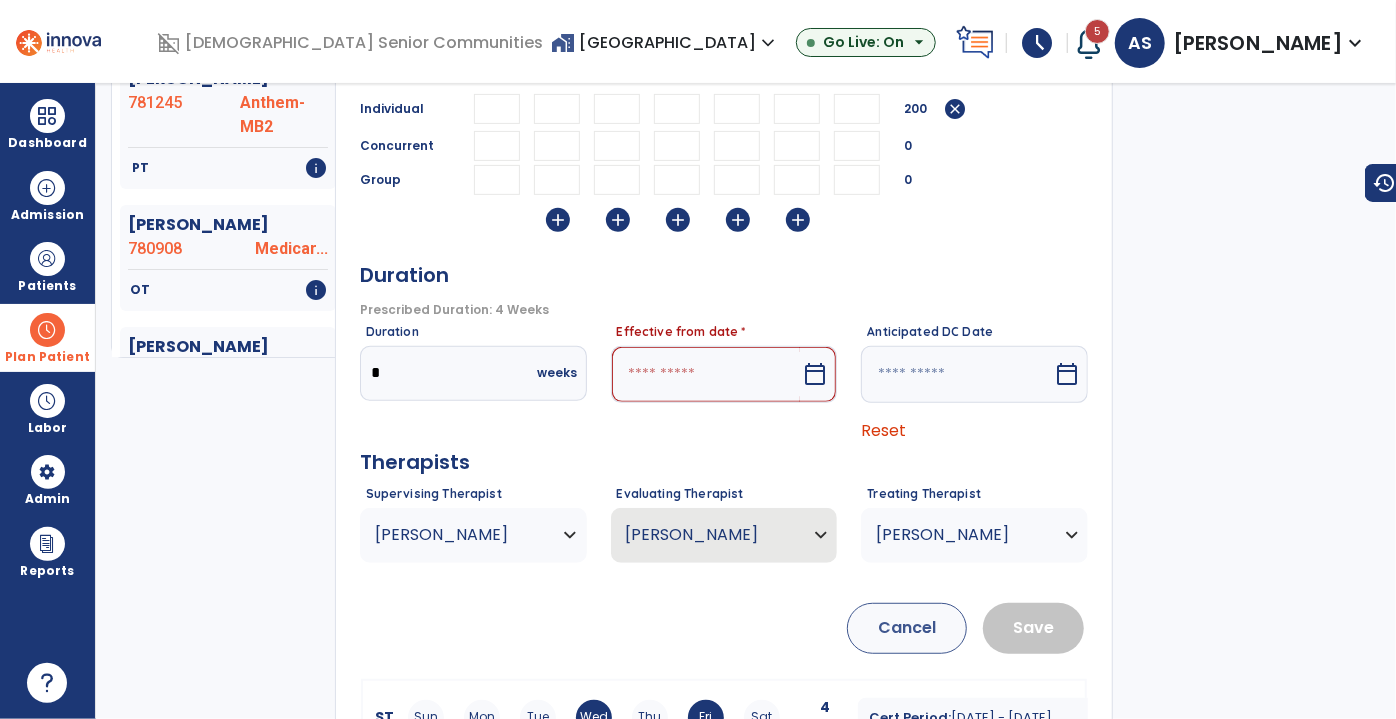 click at bounding box center [706, 374] 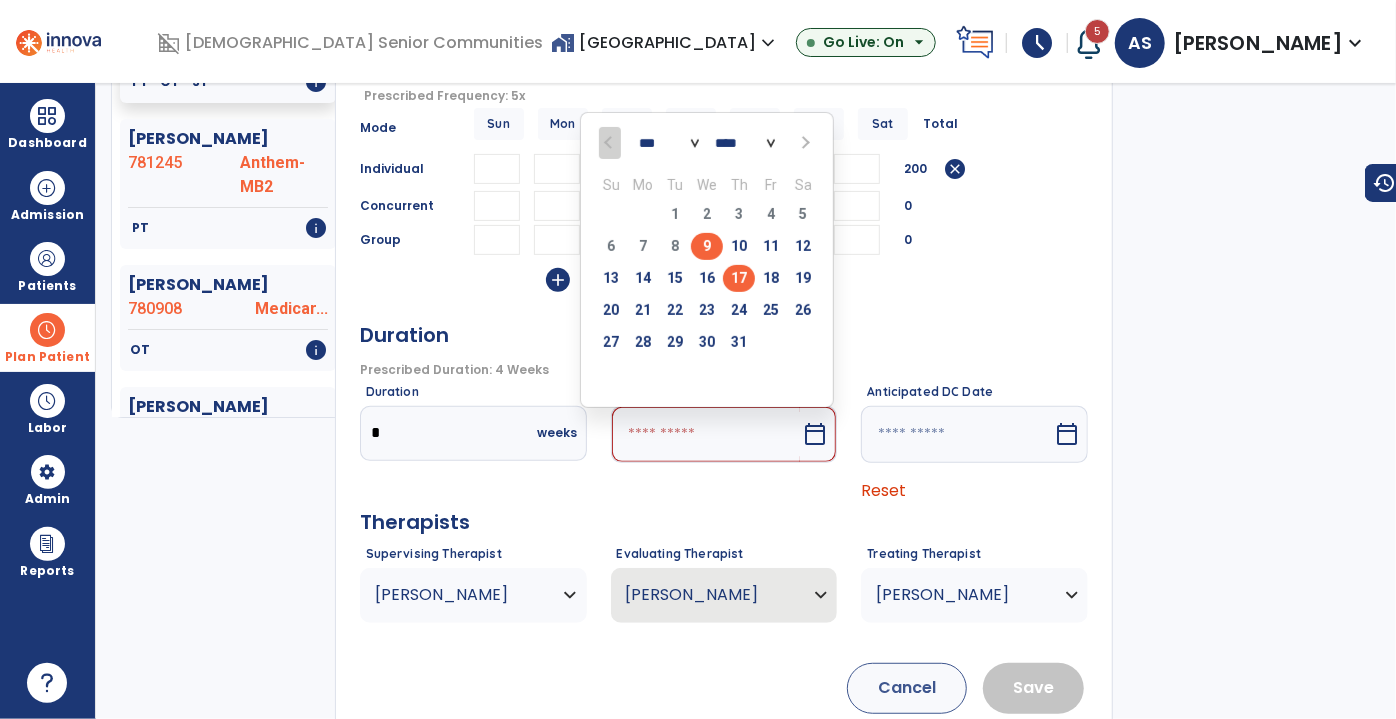 scroll, scrollTop: 285, scrollLeft: 0, axis: vertical 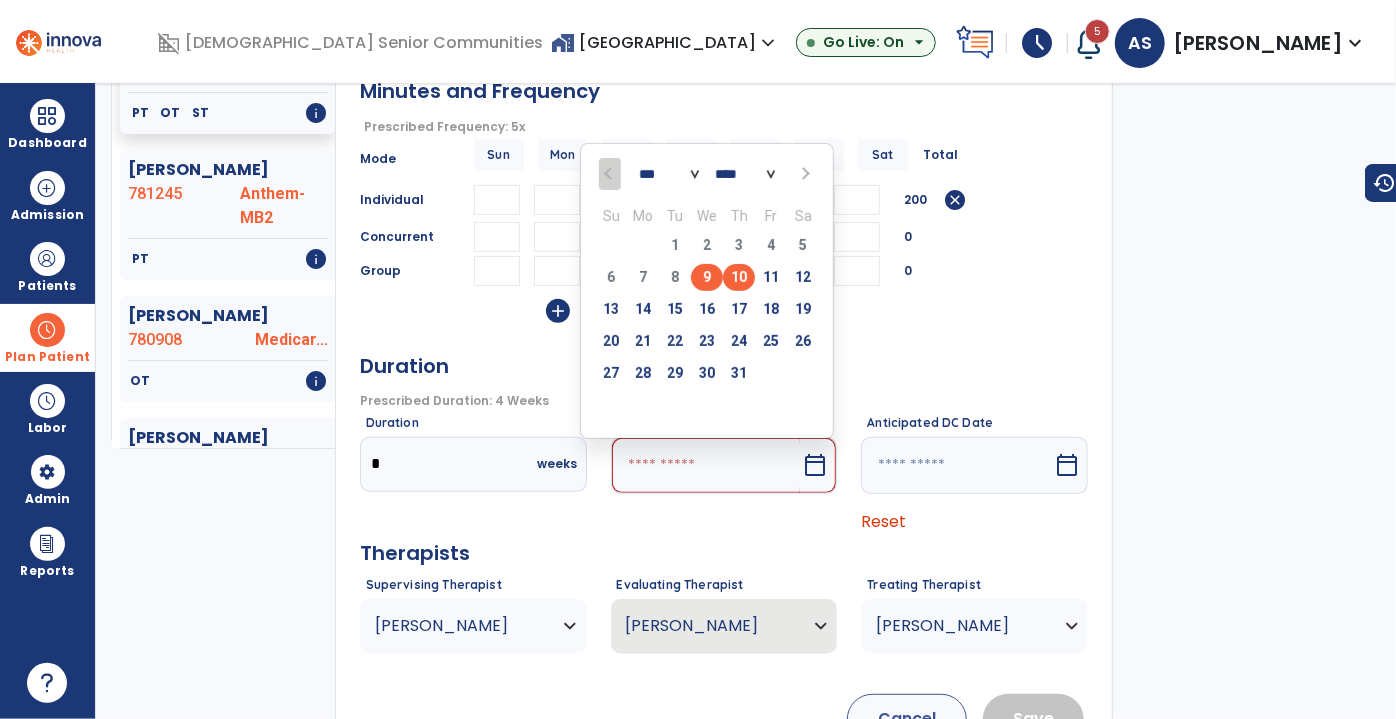 click on "10" at bounding box center (739, 277) 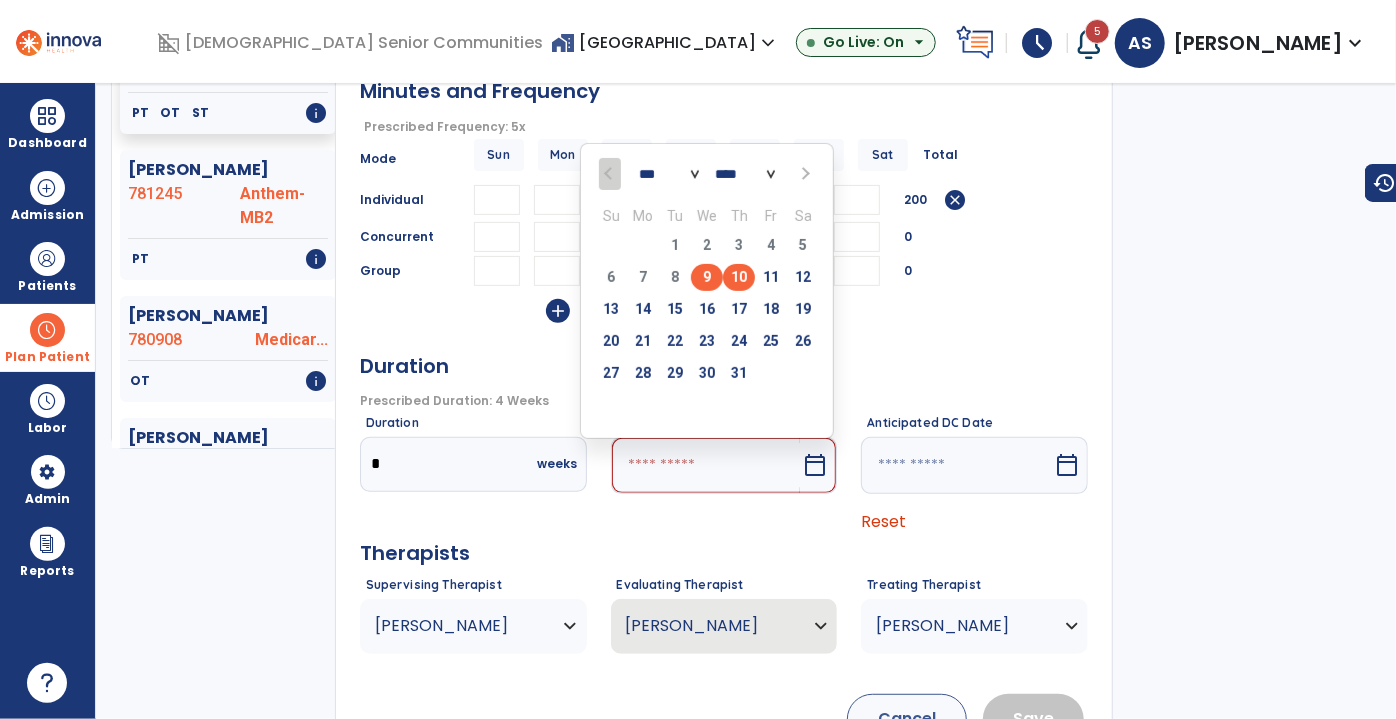 type on "*********" 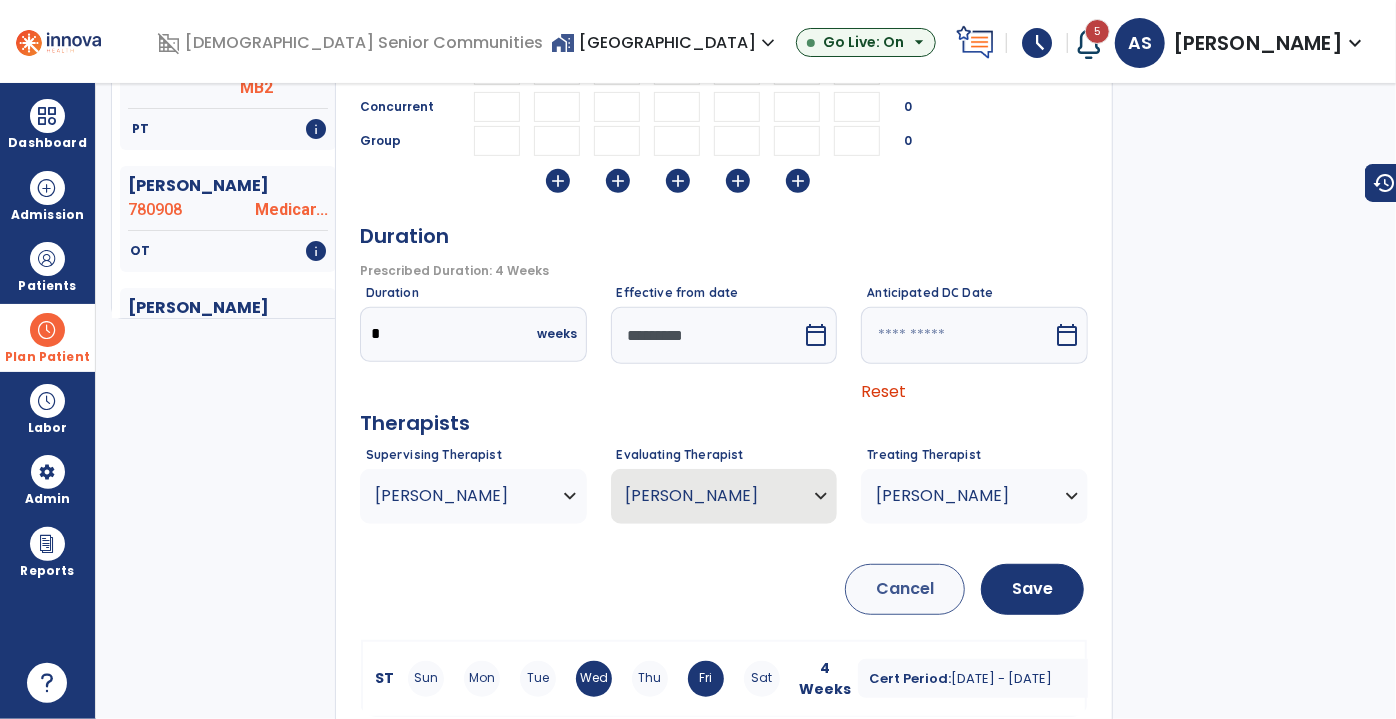 scroll, scrollTop: 432, scrollLeft: 0, axis: vertical 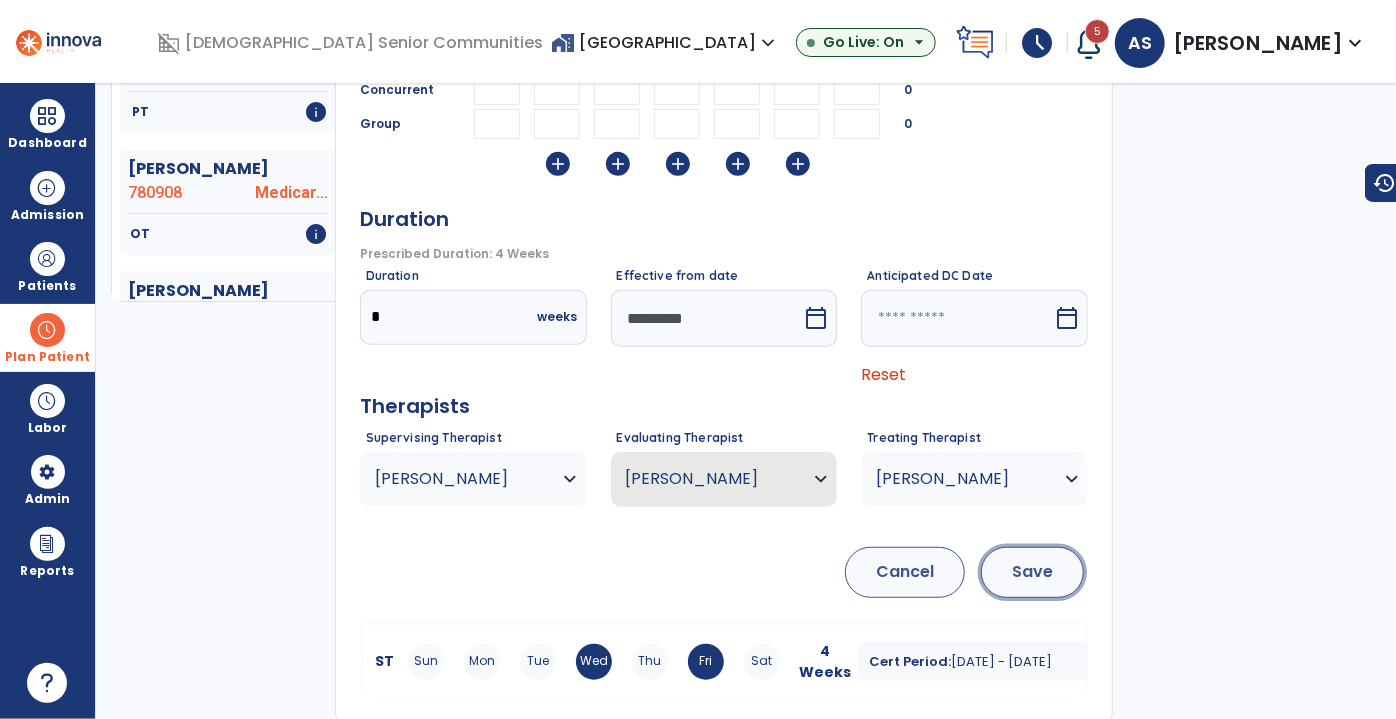 click on "Save" at bounding box center [1032, 572] 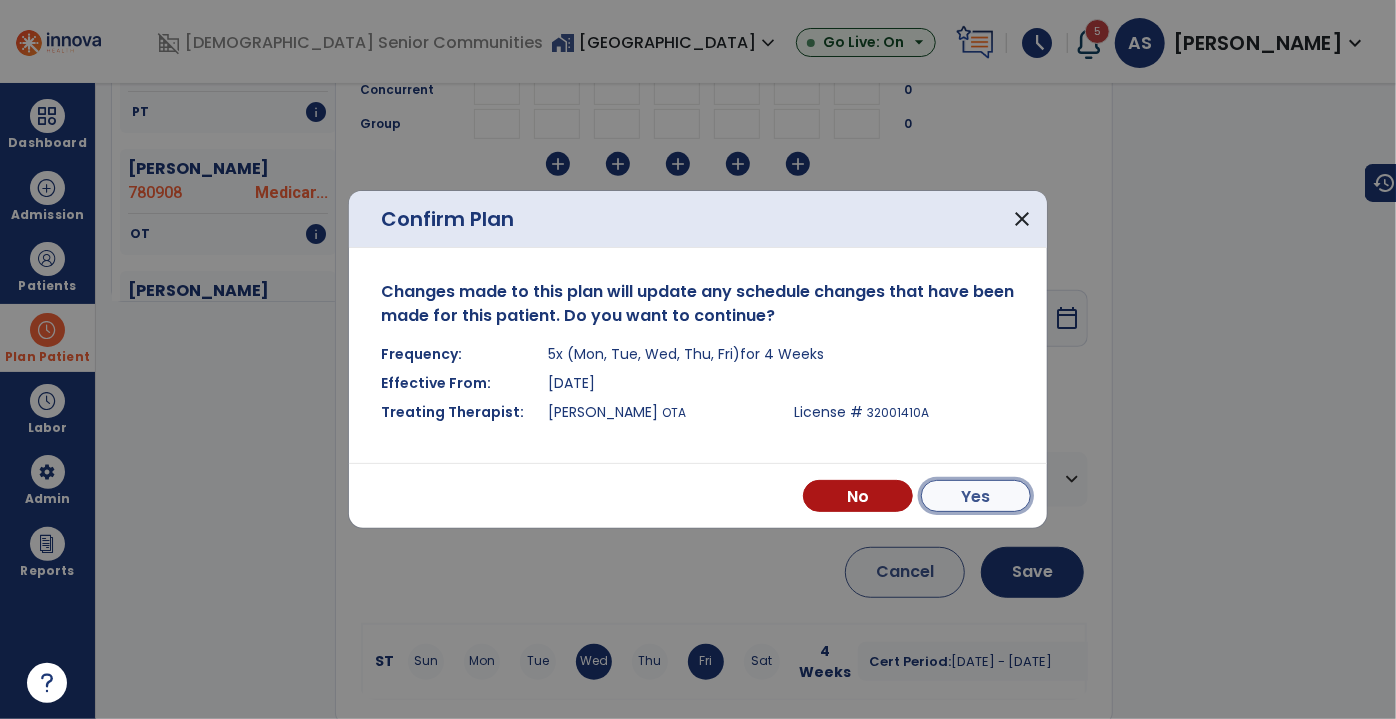 click on "Yes" at bounding box center [976, 496] 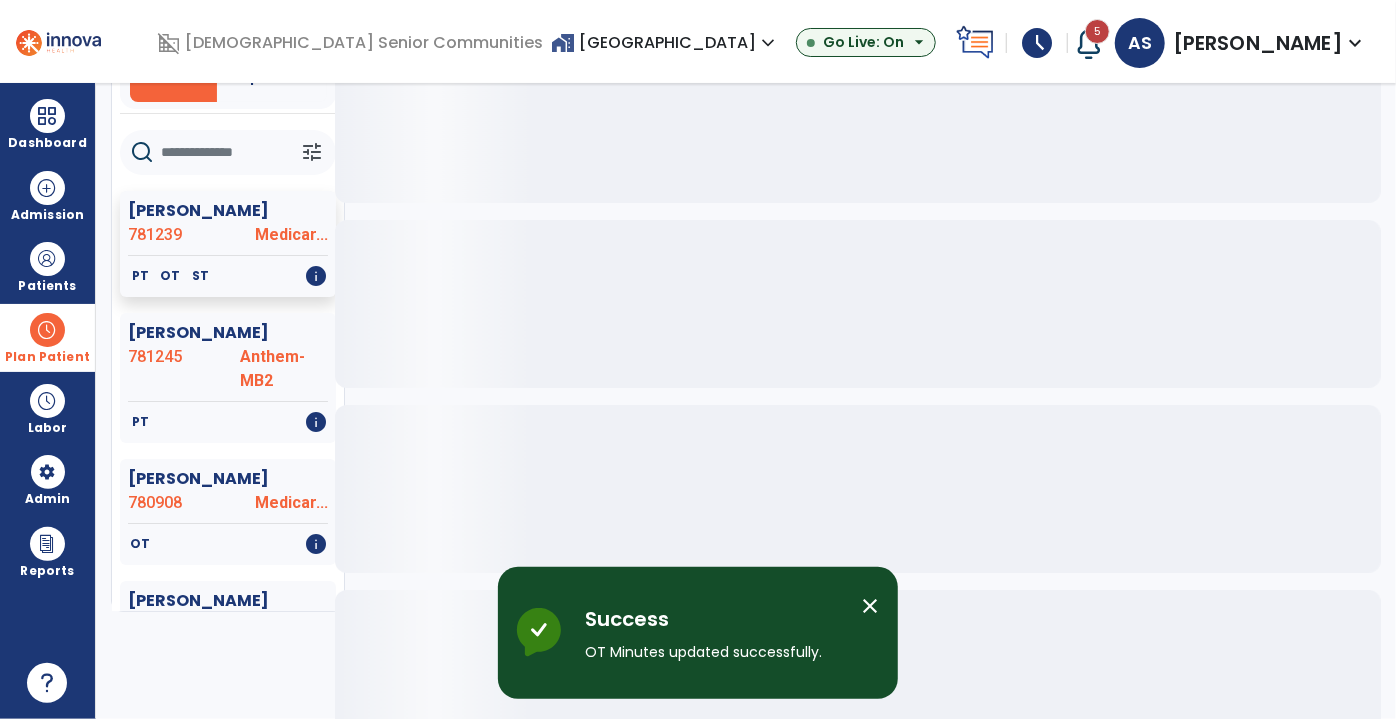 scroll, scrollTop: 0, scrollLeft: 0, axis: both 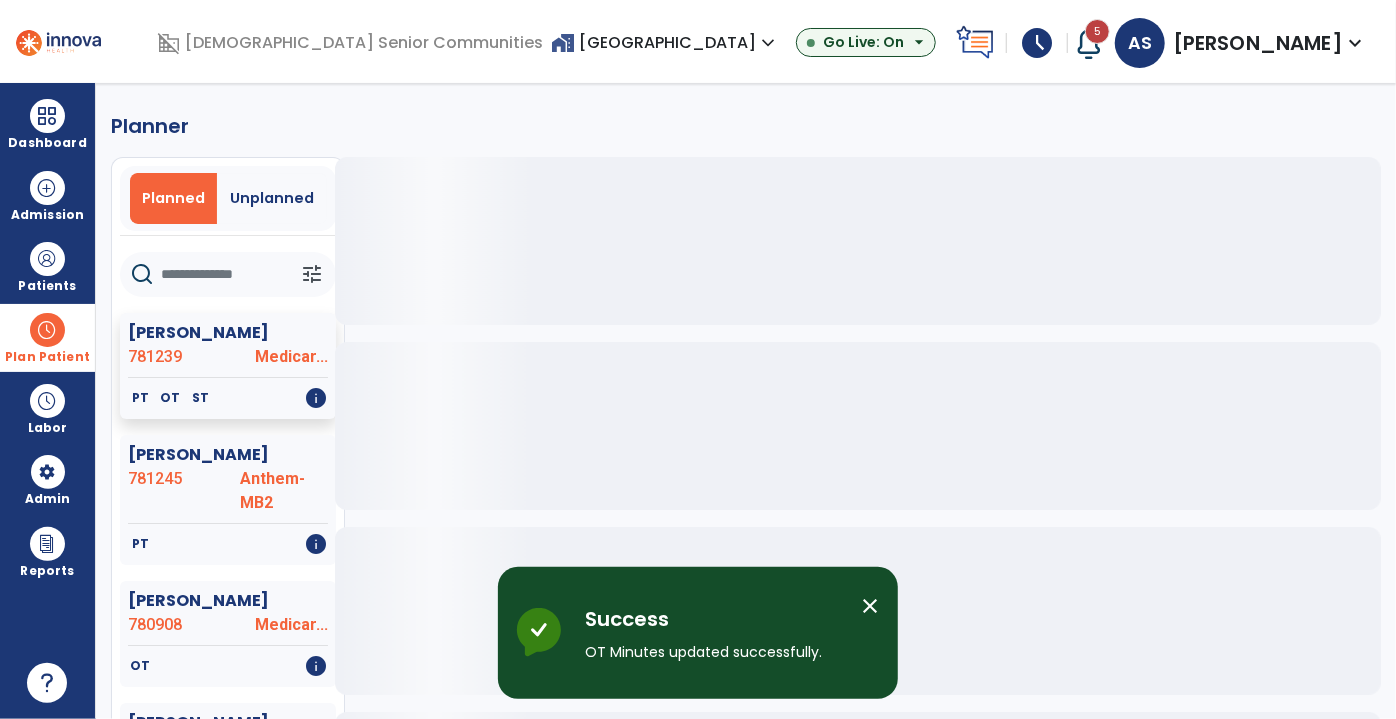 click 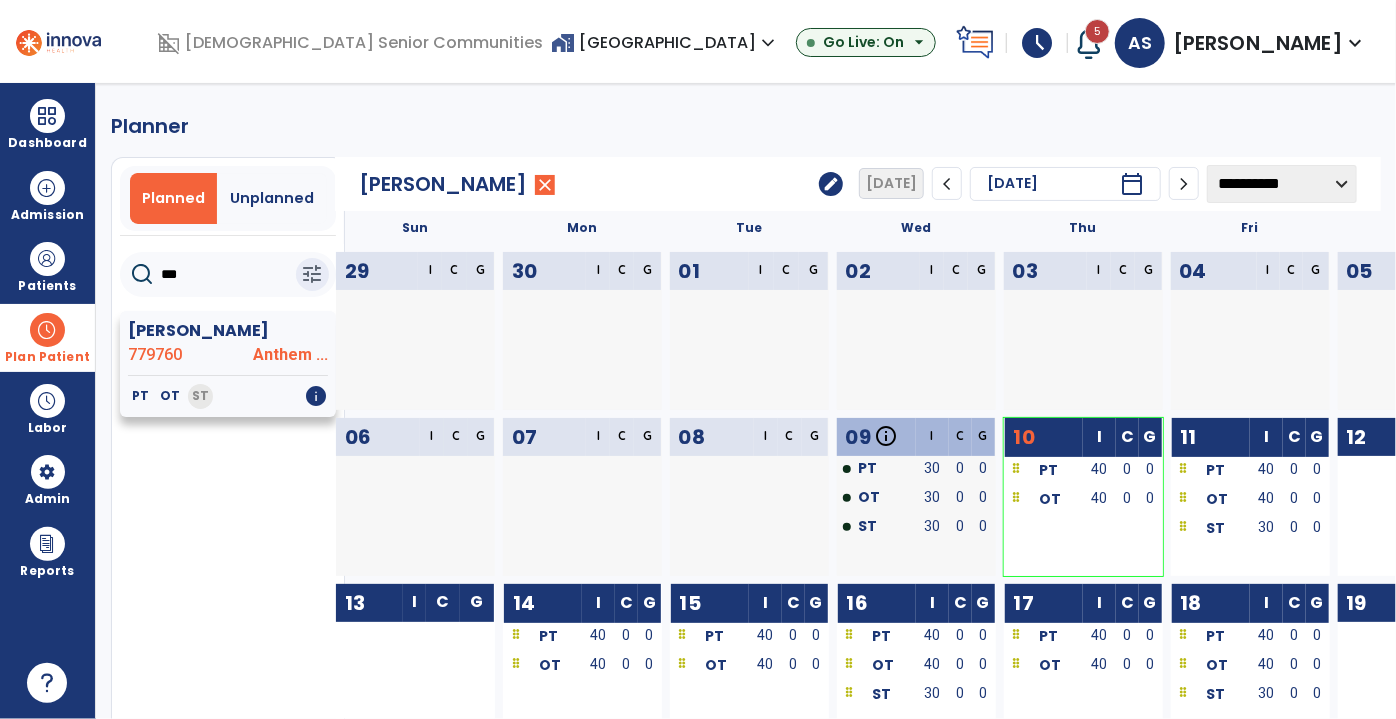 type on "***" 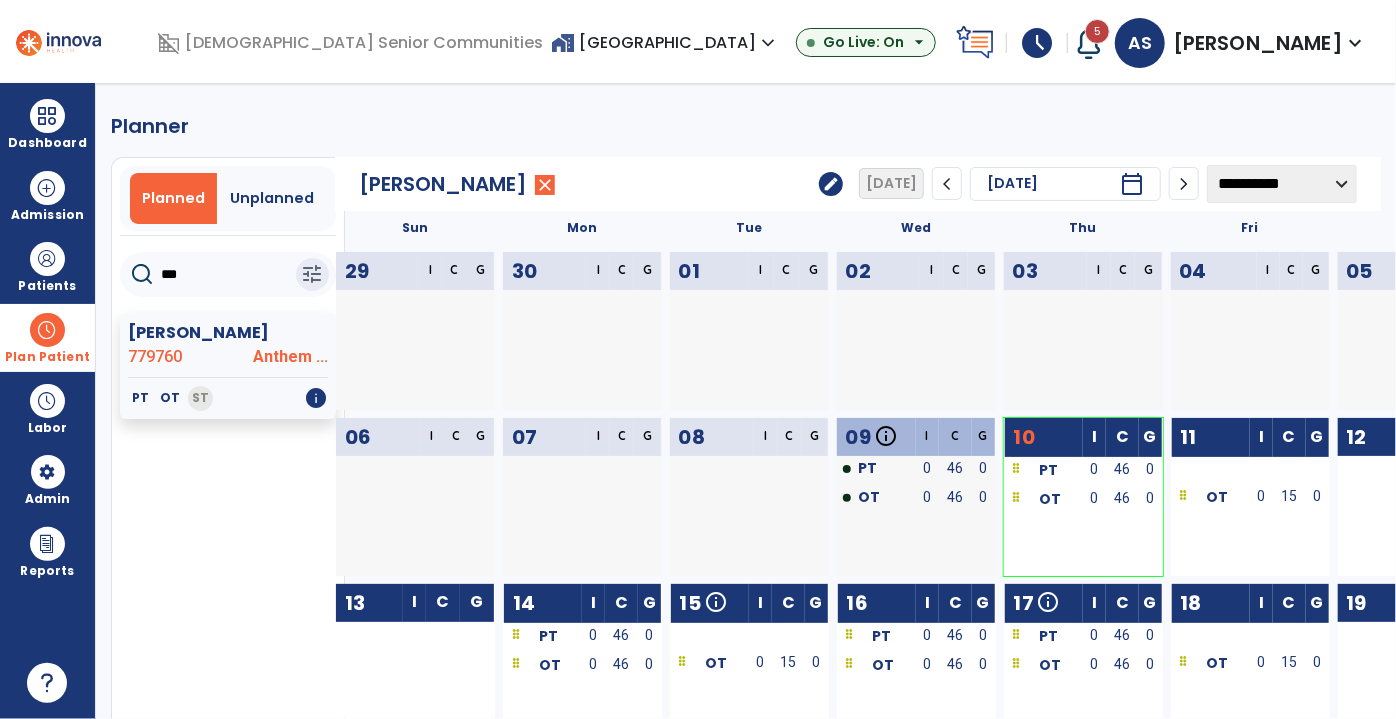click on "edit" 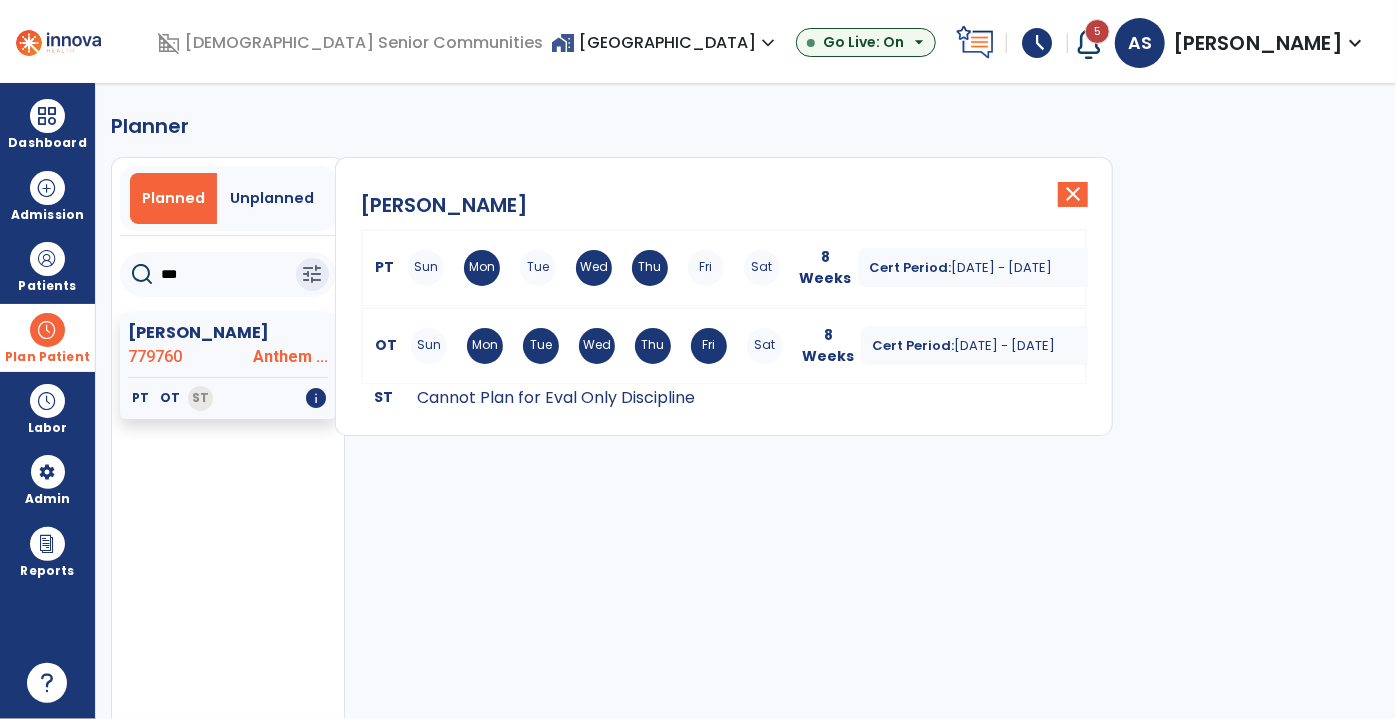 click on "8 Weeks" at bounding box center [829, 346] 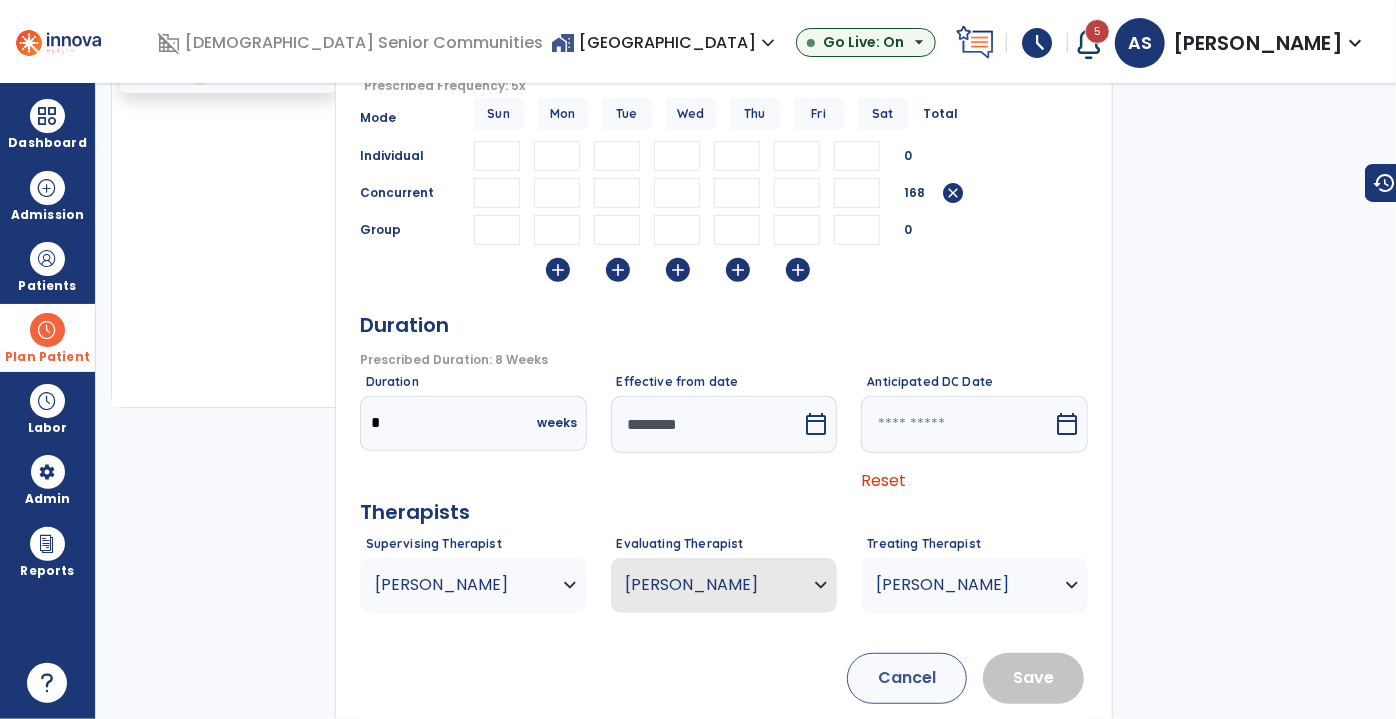 scroll, scrollTop: 382, scrollLeft: 0, axis: vertical 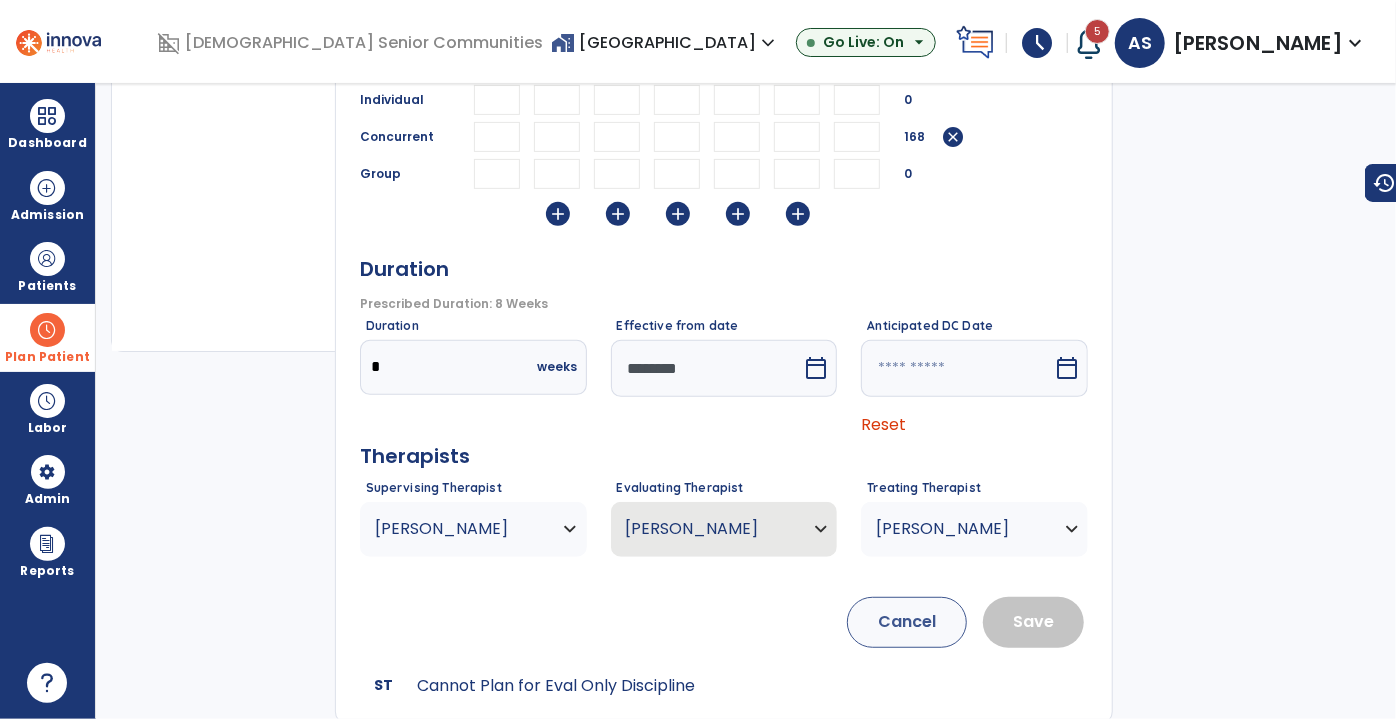 click on "[PERSON_NAME]" at bounding box center [461, 529] 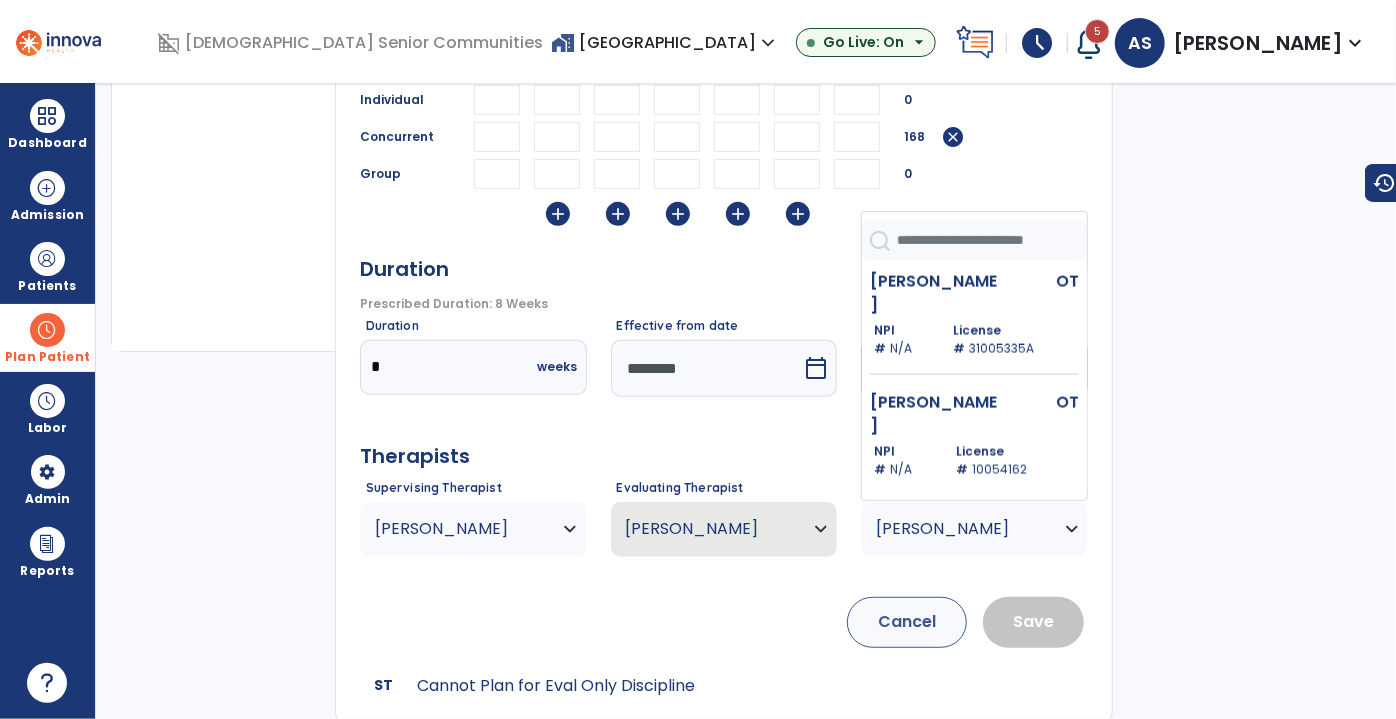 scroll, scrollTop: 1545, scrollLeft: 0, axis: vertical 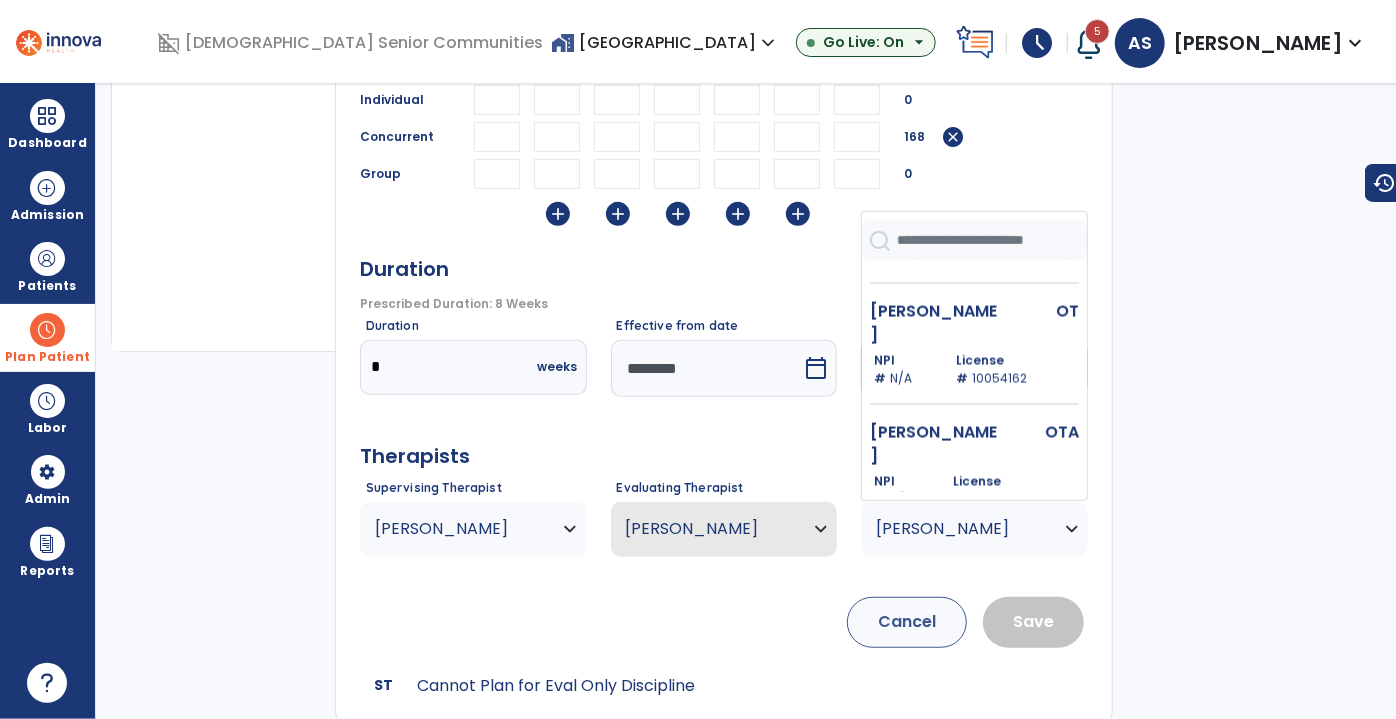 click on "License #  32001232A" at bounding box center [1012, 612] 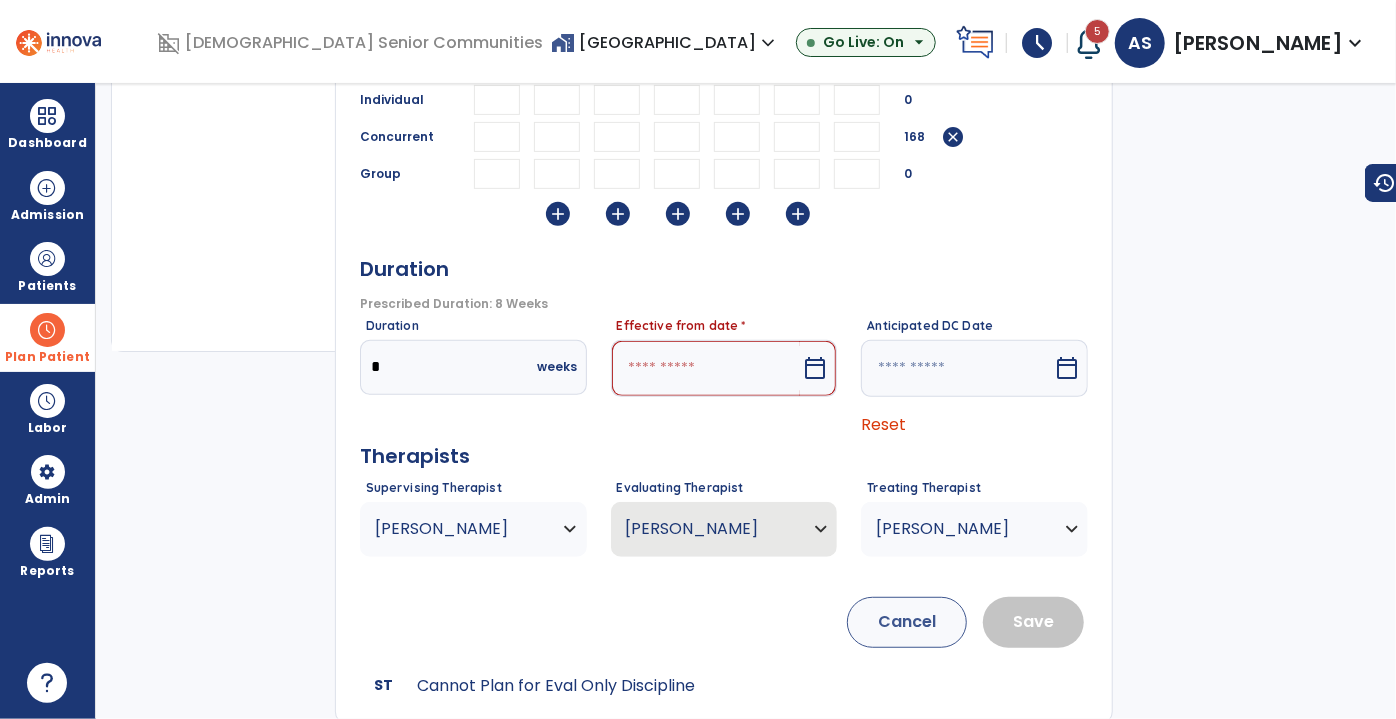 click at bounding box center (706, 368) 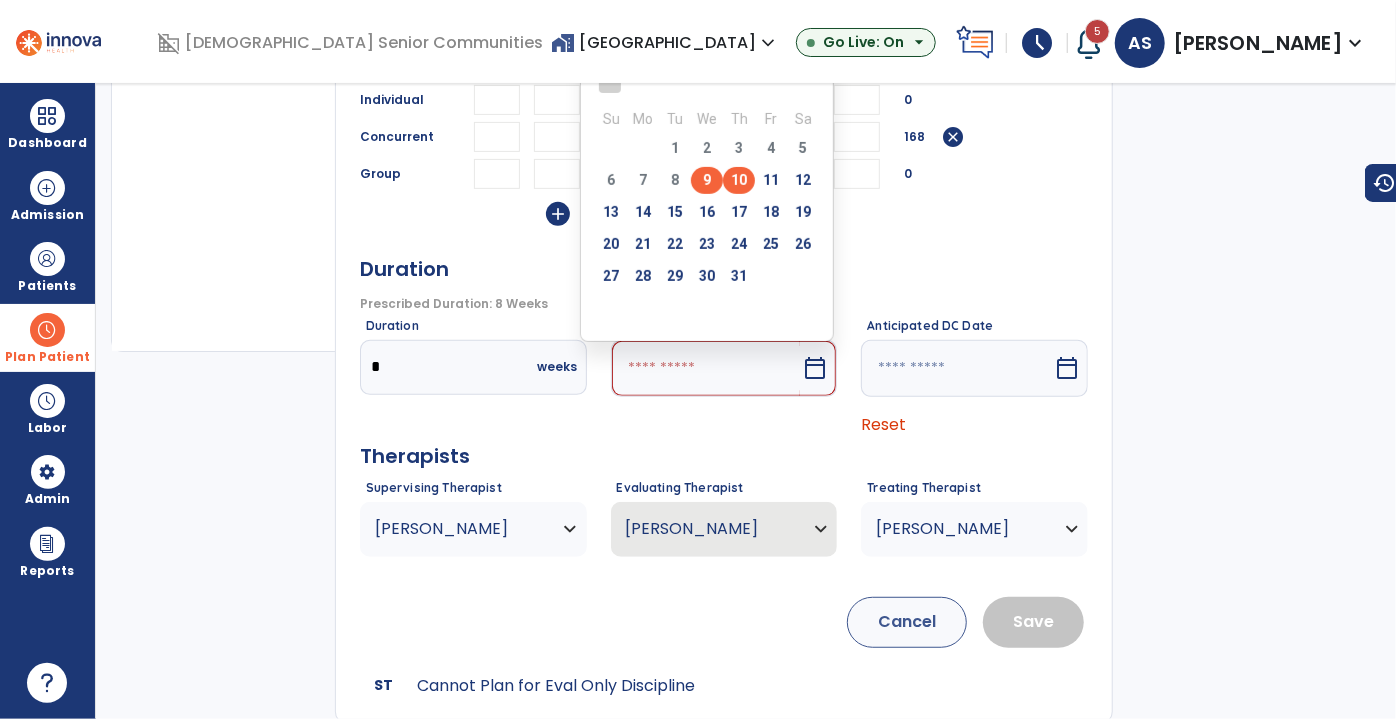 click on "10" at bounding box center (739, 180) 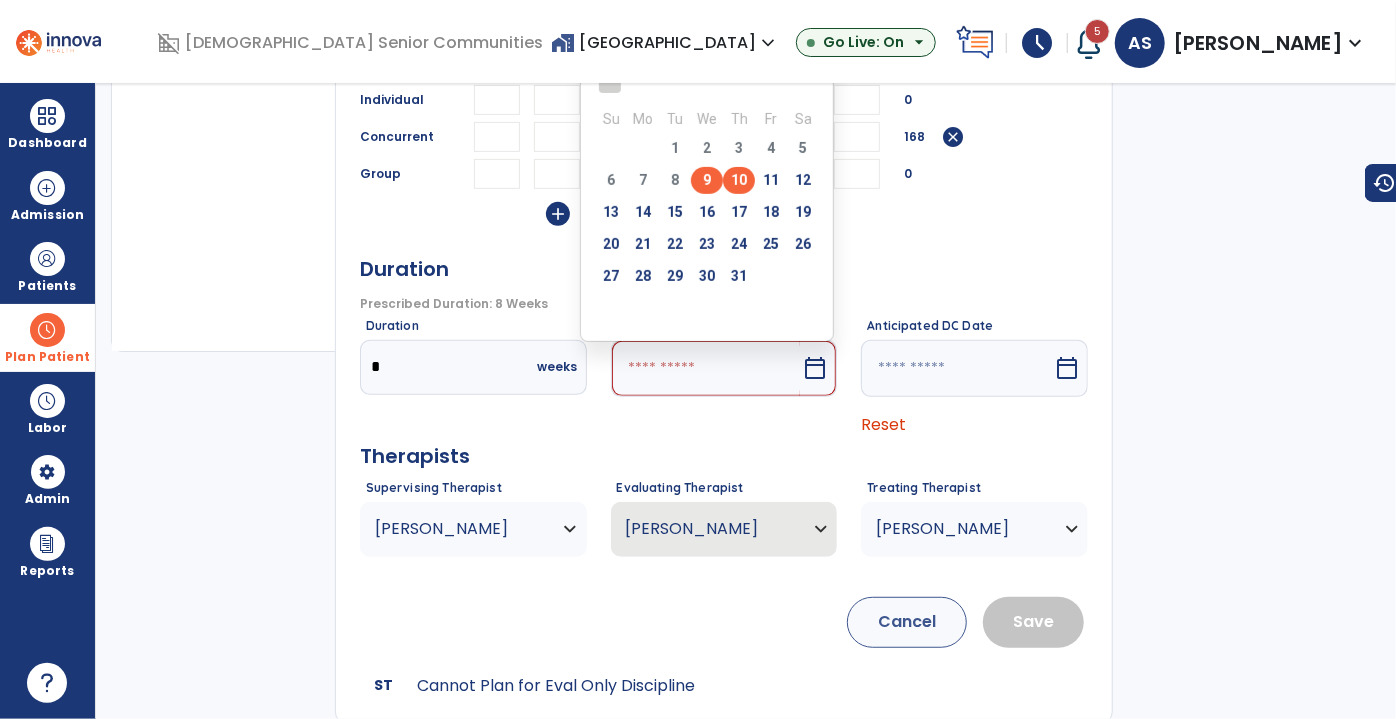 type on "*********" 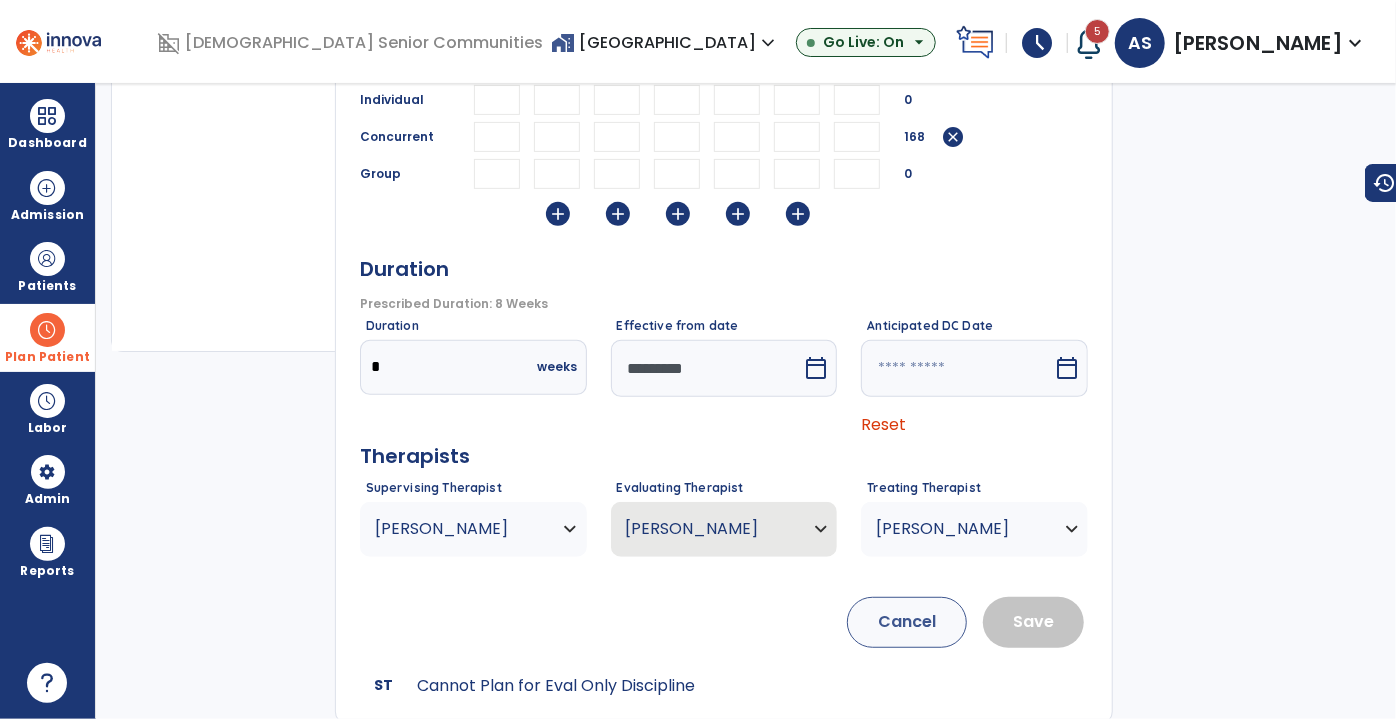 click on "*" at bounding box center [797, 100] 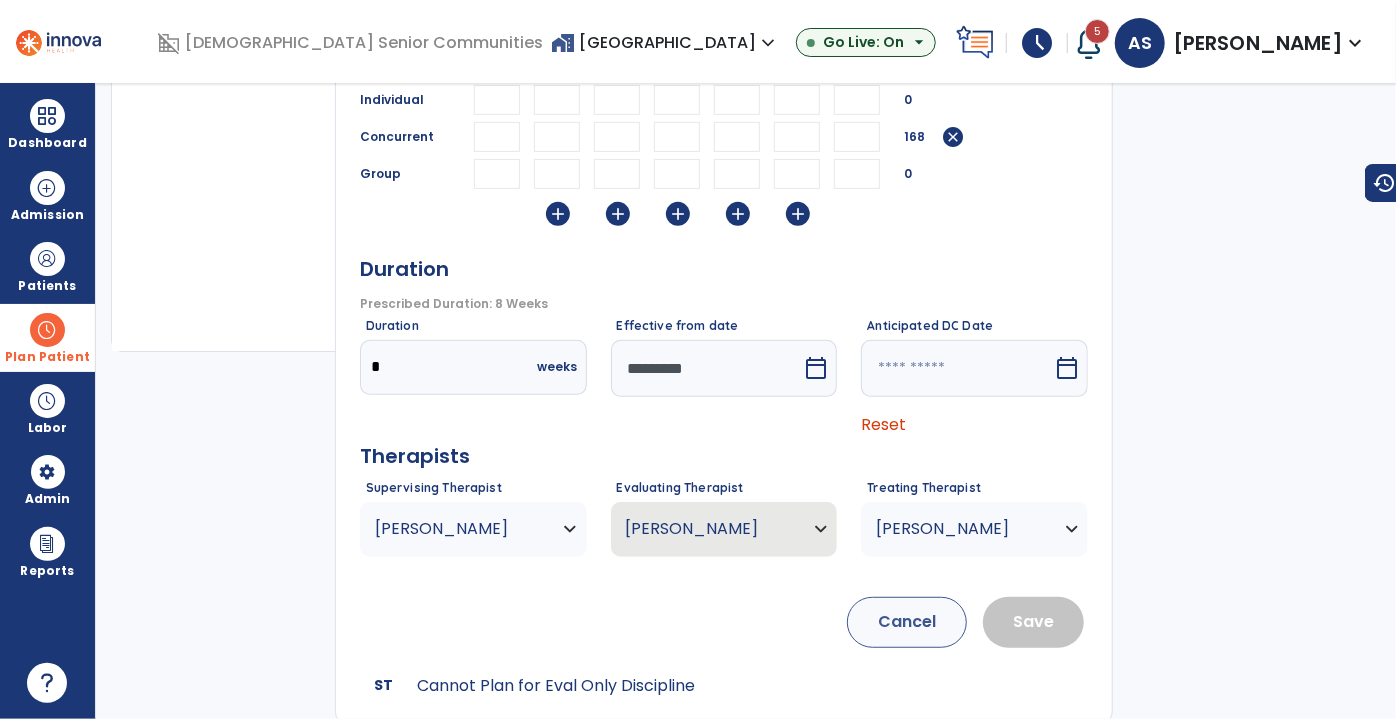 type on "*" 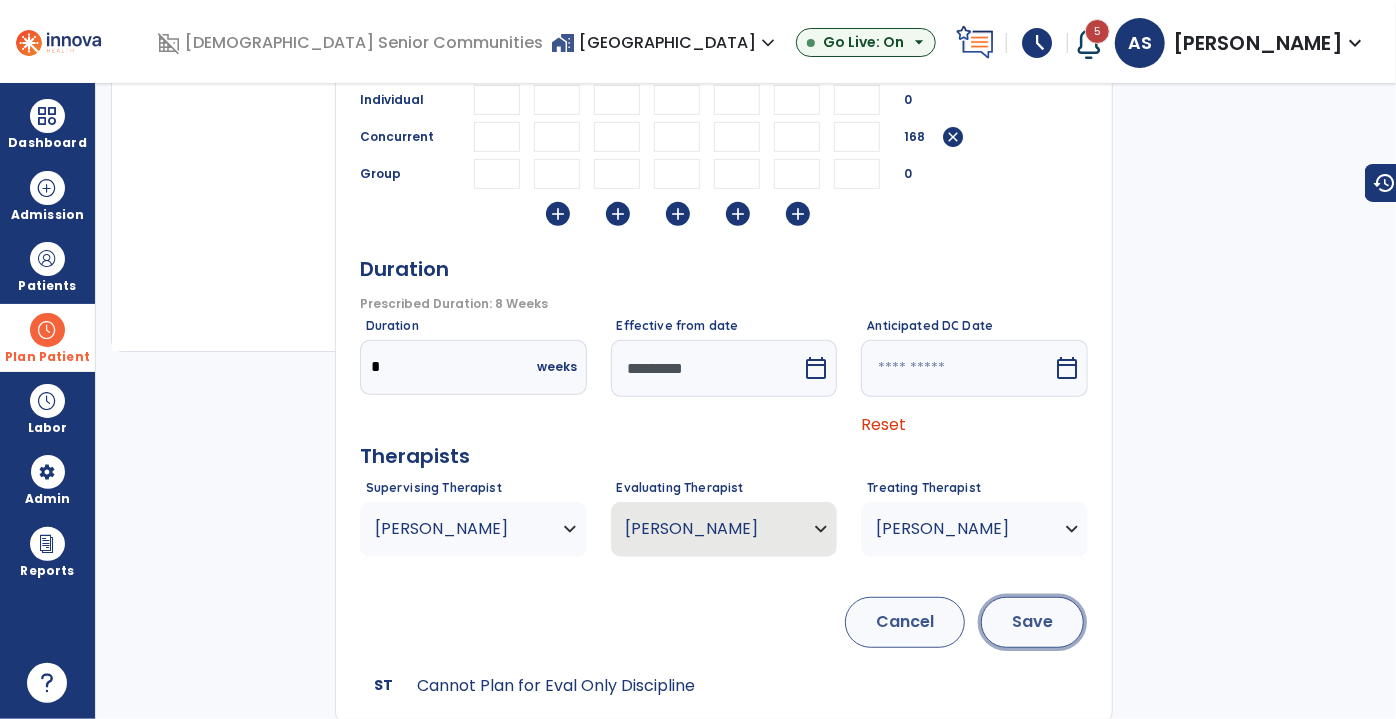 click on "Save" at bounding box center (1032, 622) 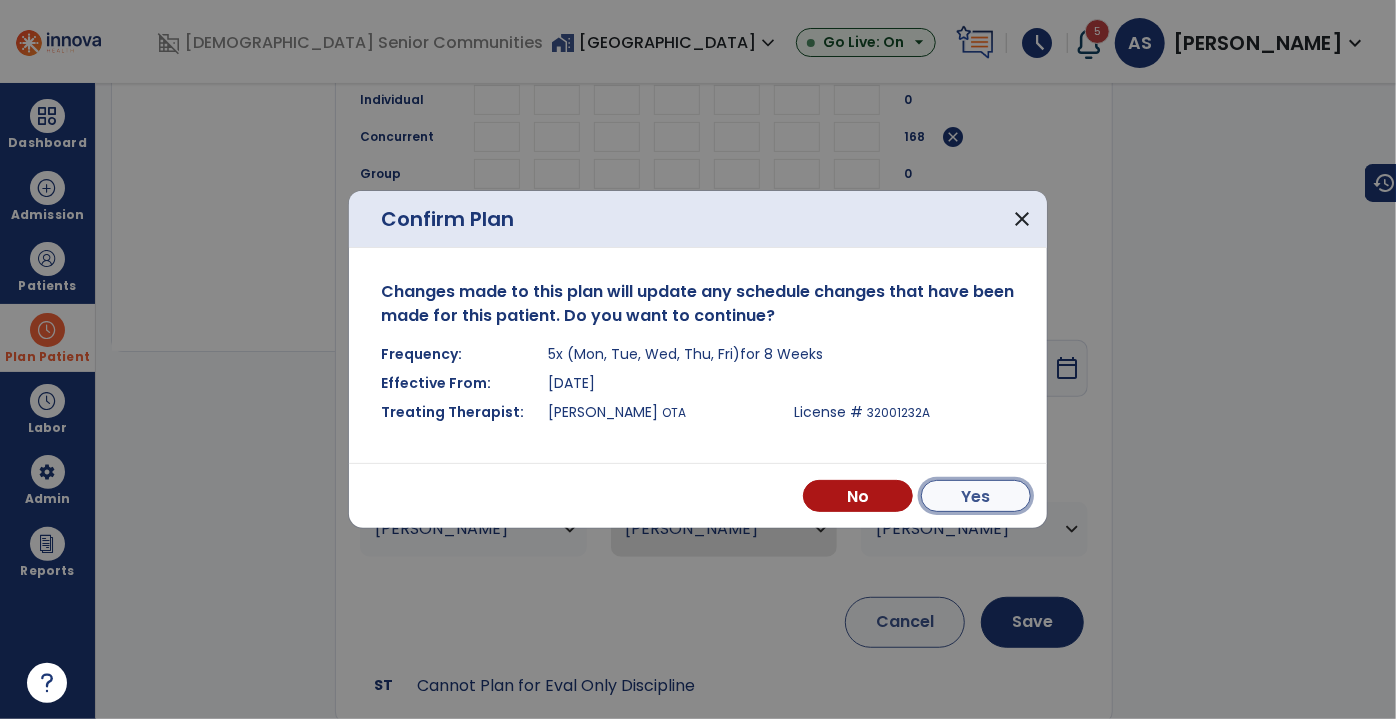 click on "Yes" at bounding box center (976, 496) 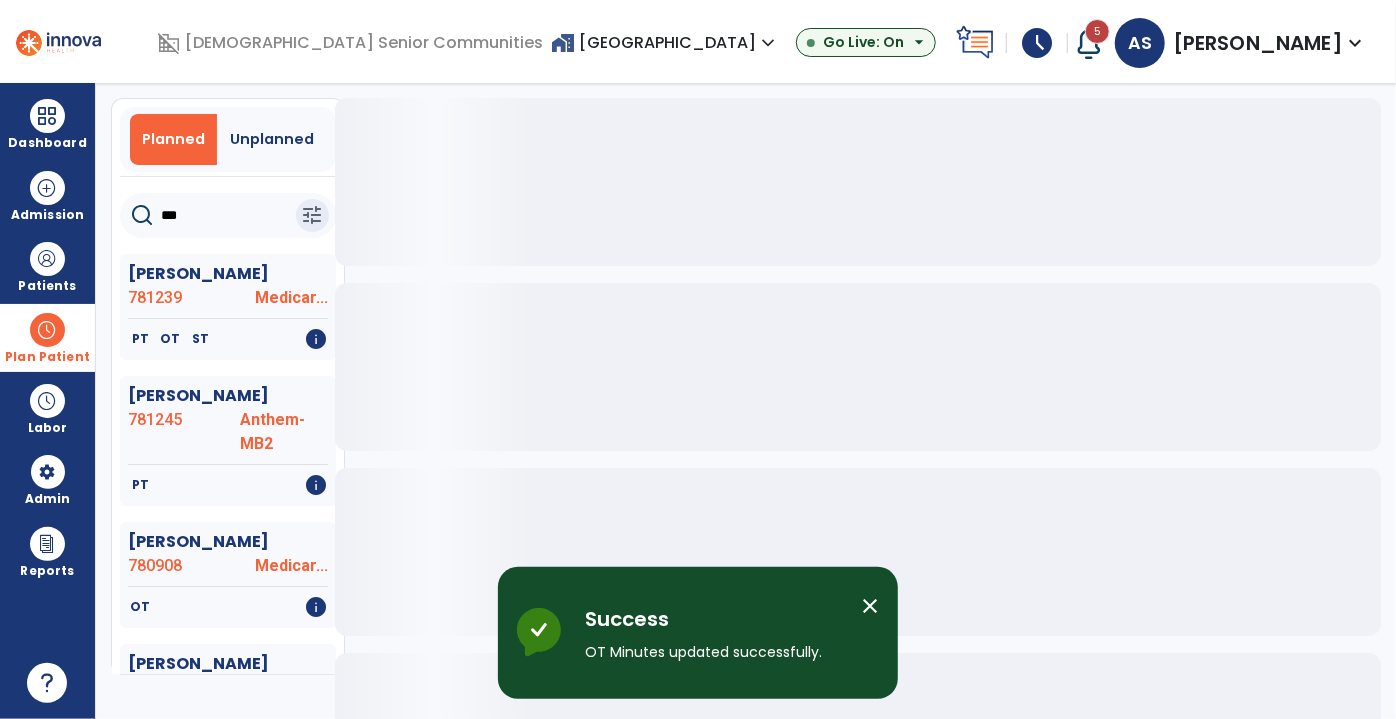 scroll, scrollTop: 0, scrollLeft: 0, axis: both 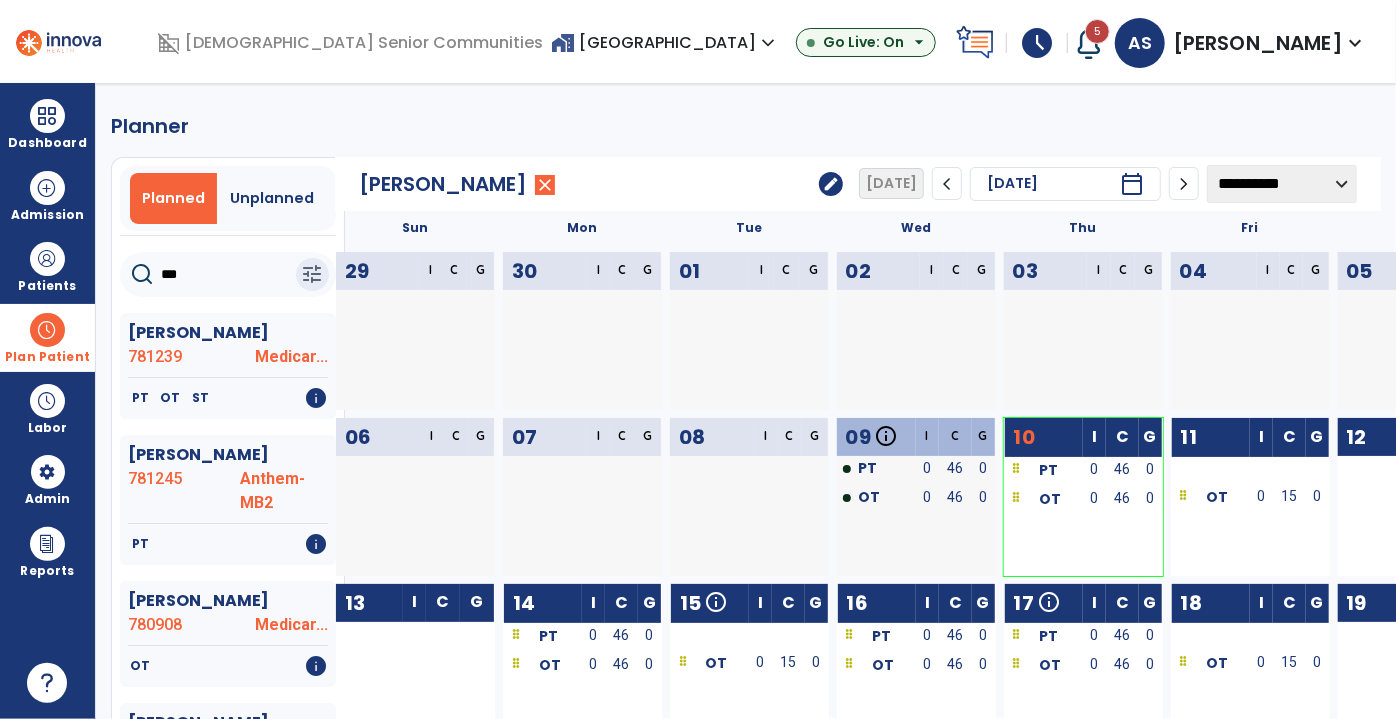 click at bounding box center [1089, 43] 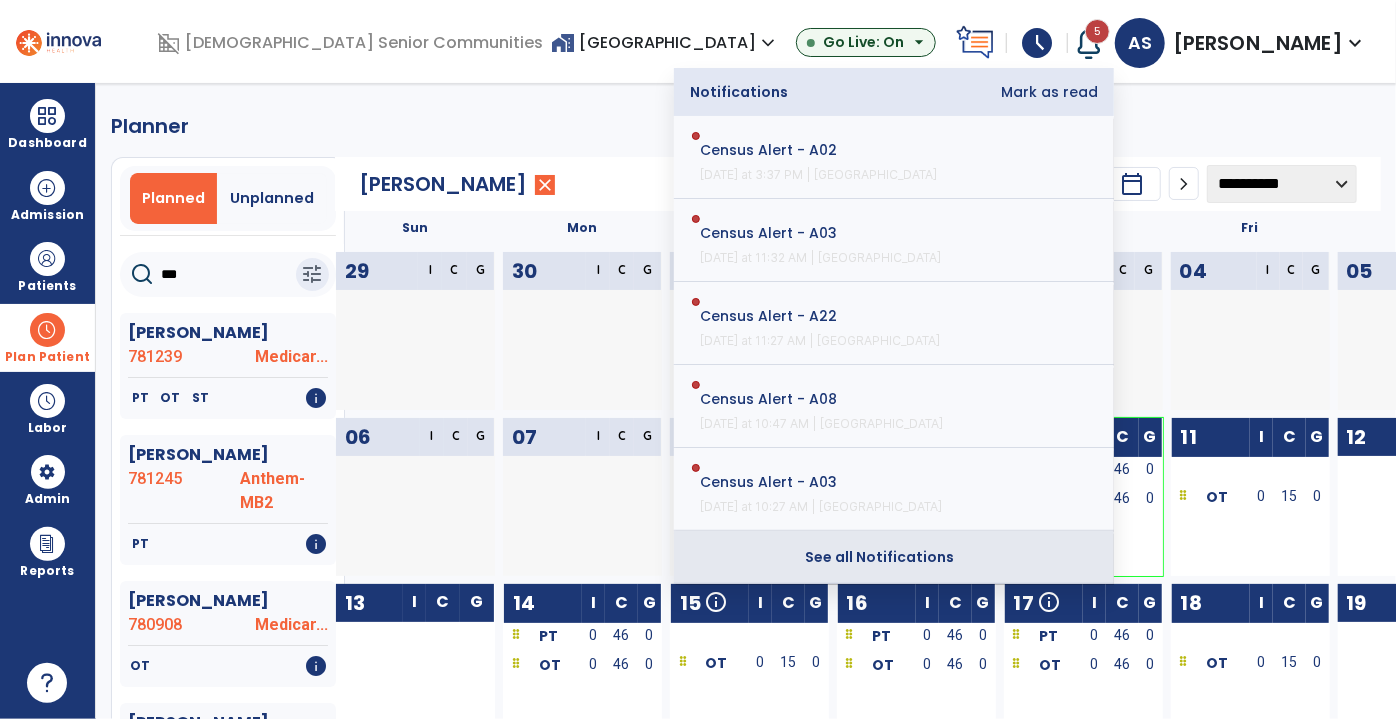 click on "See all Notifications" at bounding box center [880, 557] 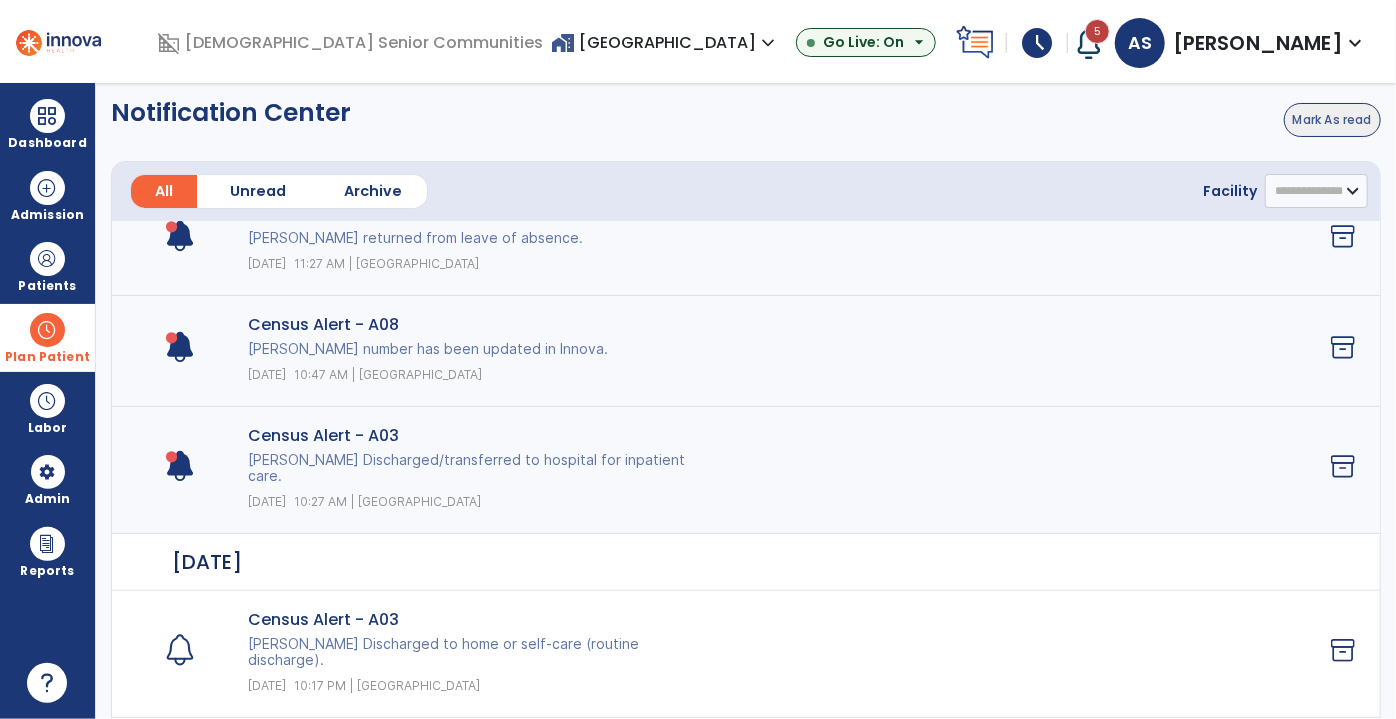 scroll, scrollTop: 363, scrollLeft: 0, axis: vertical 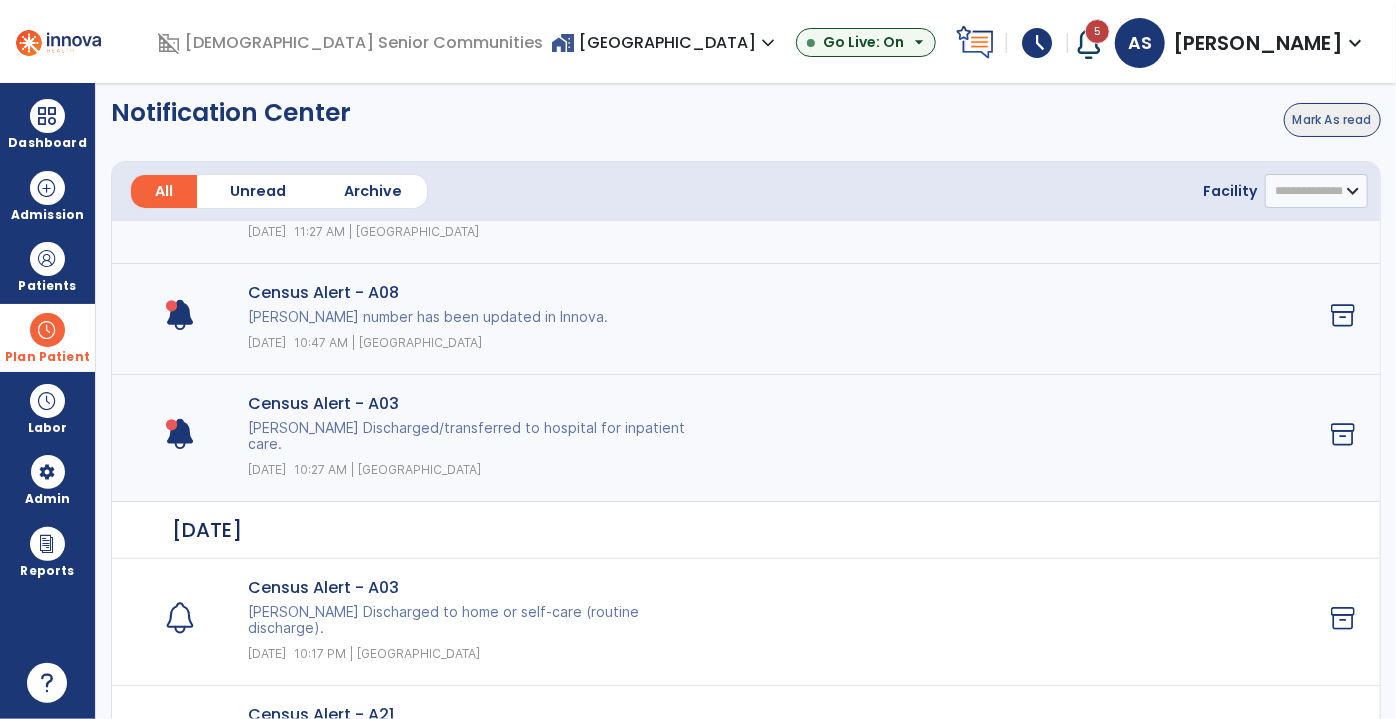 click on "Mark As read" 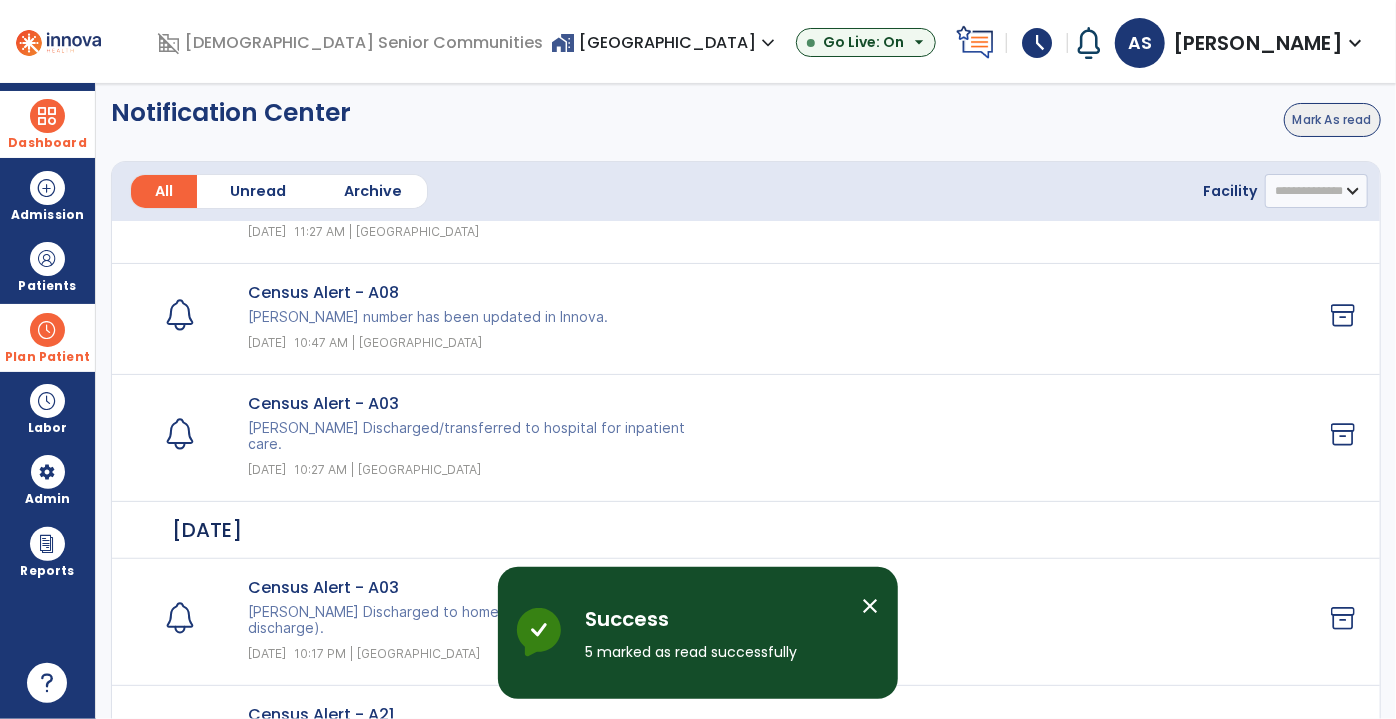 click at bounding box center [47, 116] 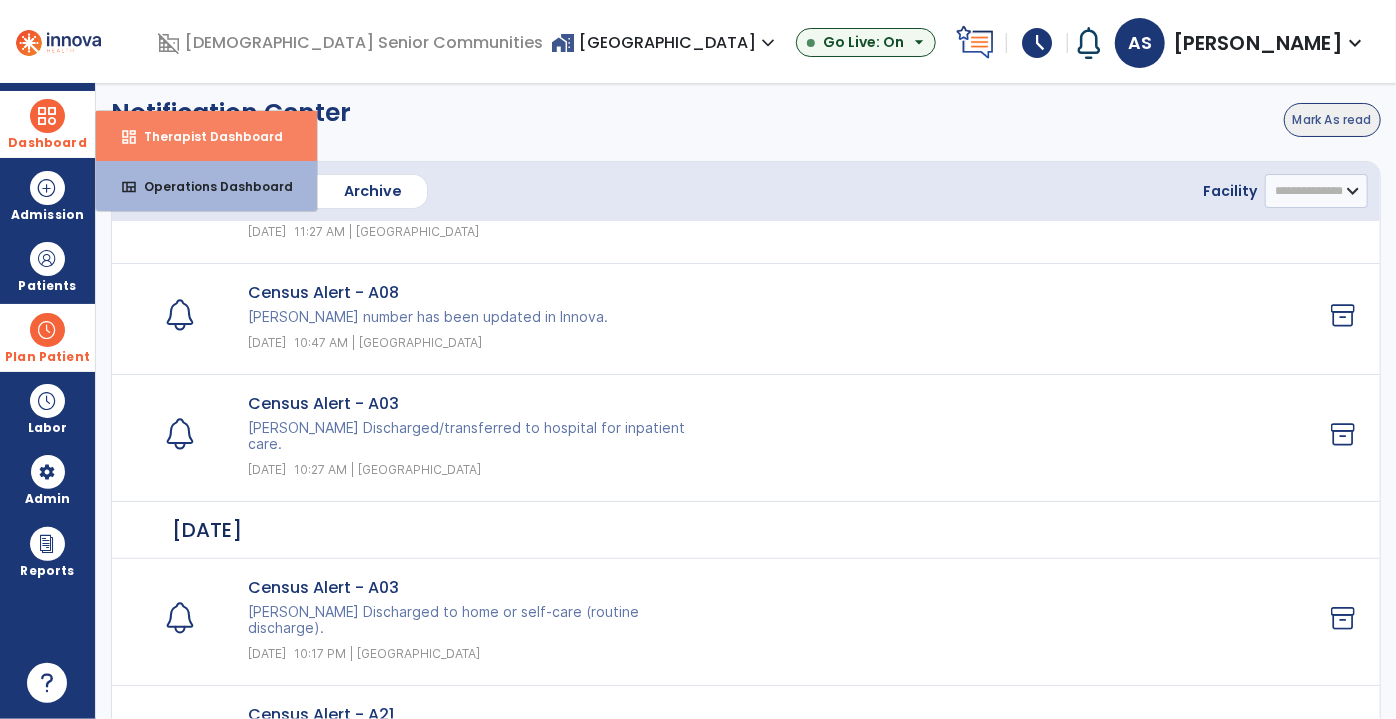 click on "Therapist Dashboard" at bounding box center (205, 136) 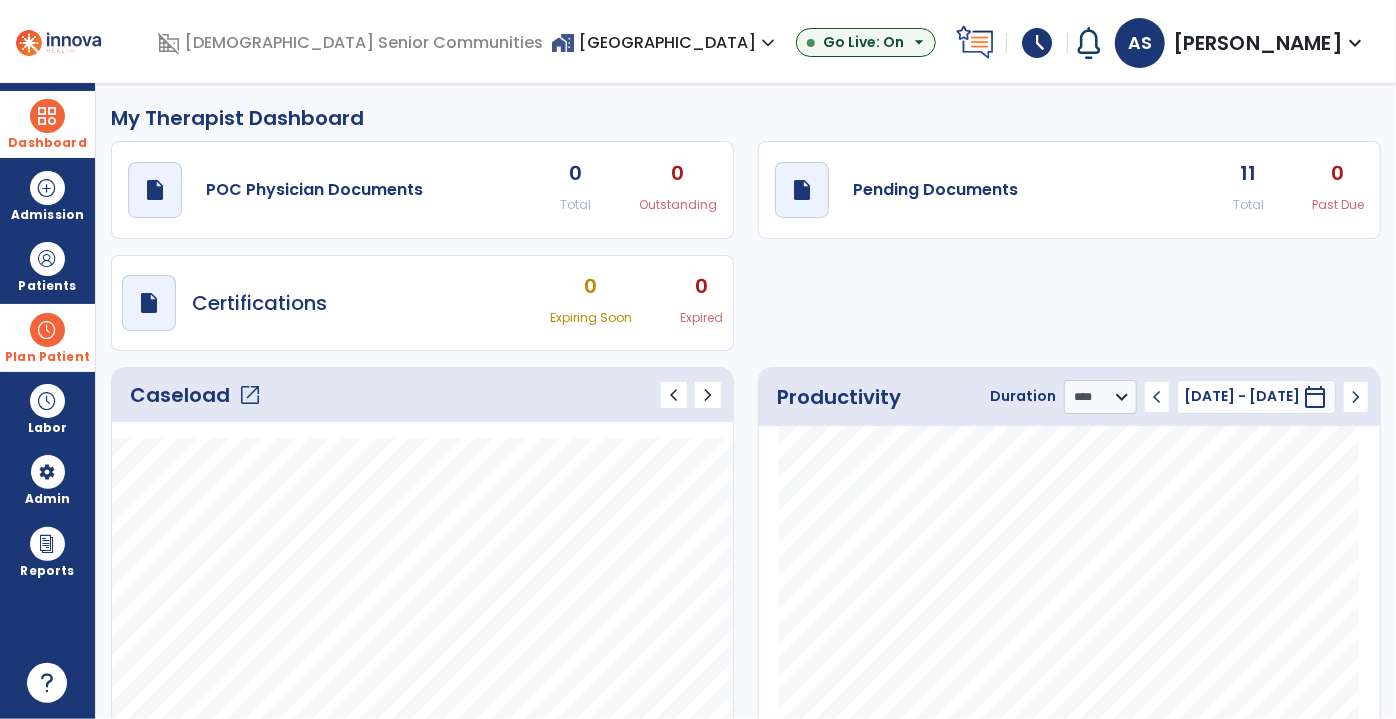 click at bounding box center (47, 330) 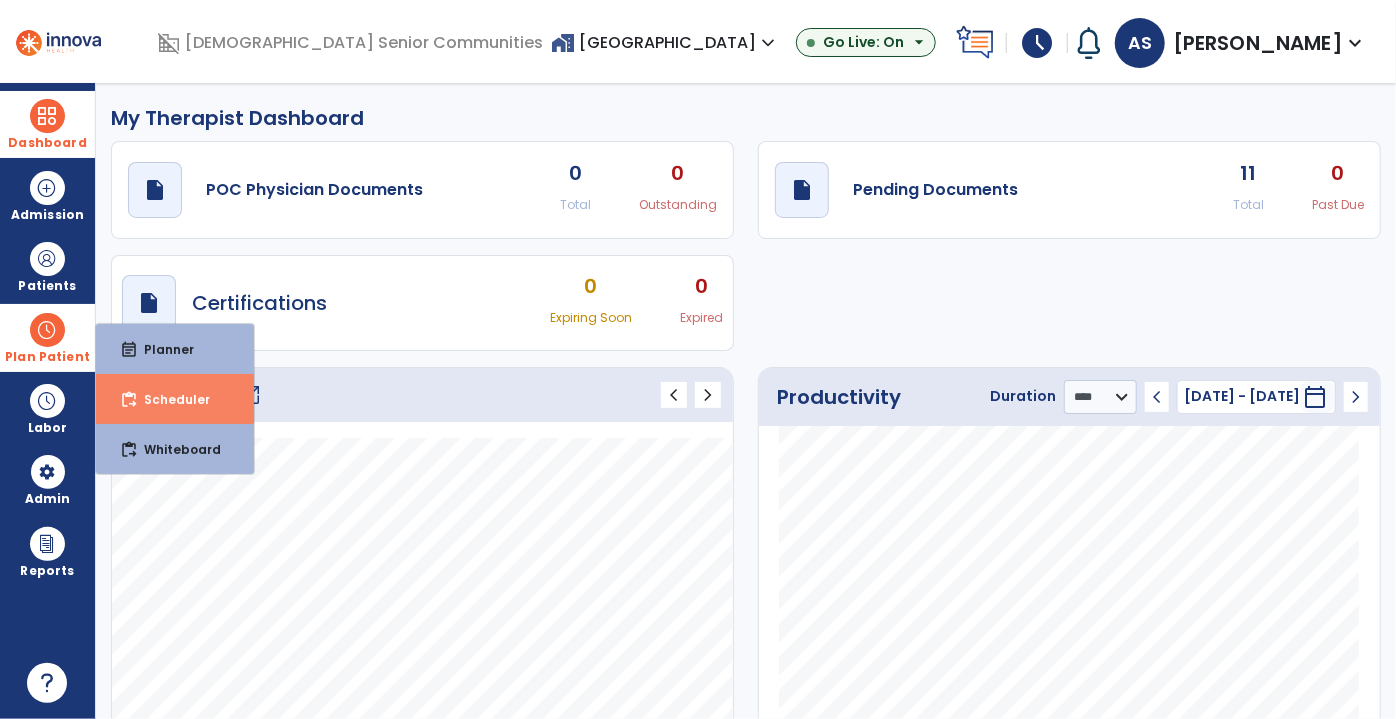 click on "content_paste_go  Scheduler" at bounding box center (175, 399) 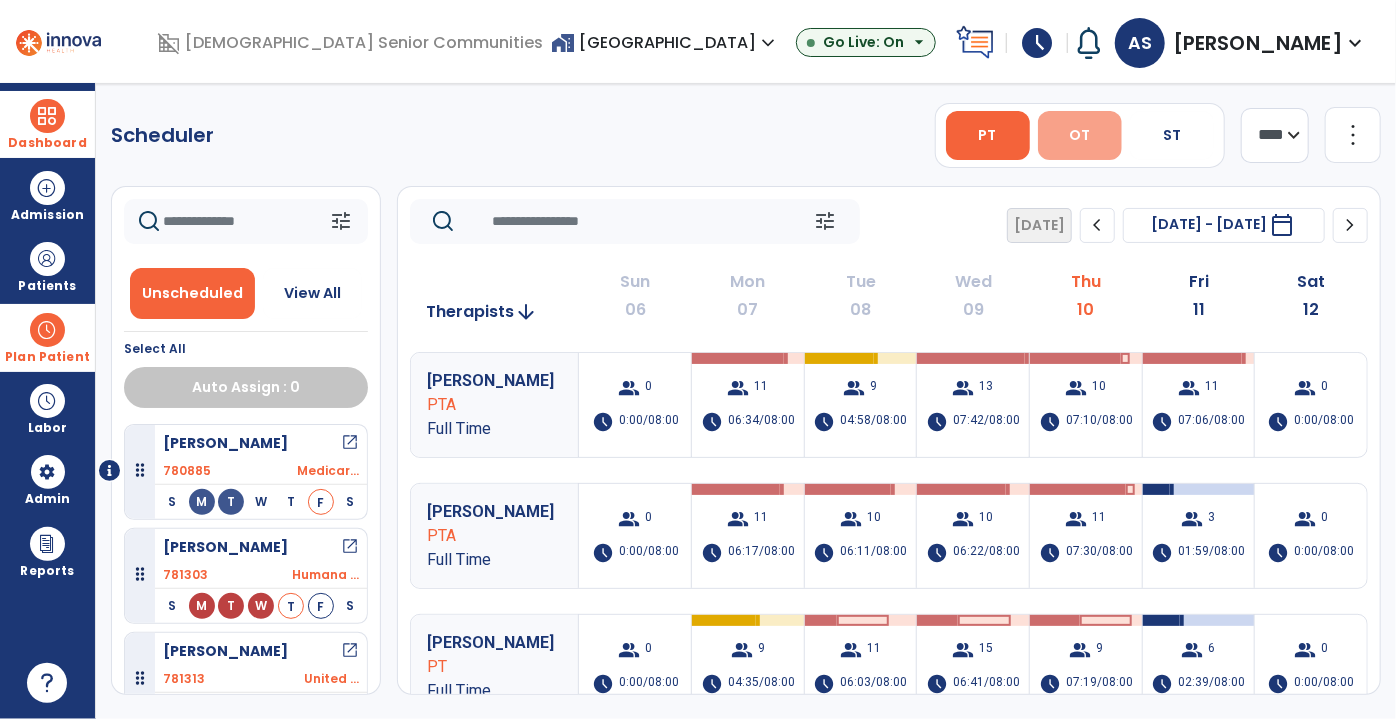 click on "OT" at bounding box center (1080, 135) 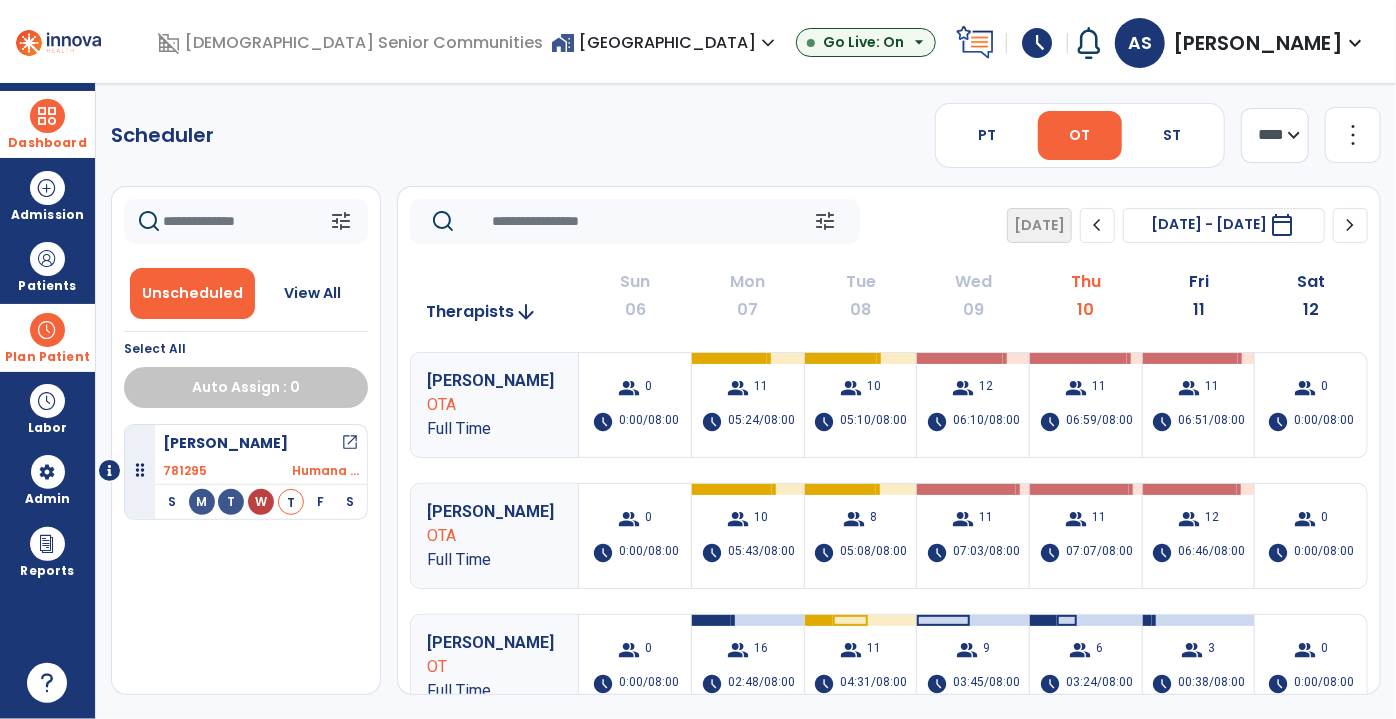 click on "more_vert" 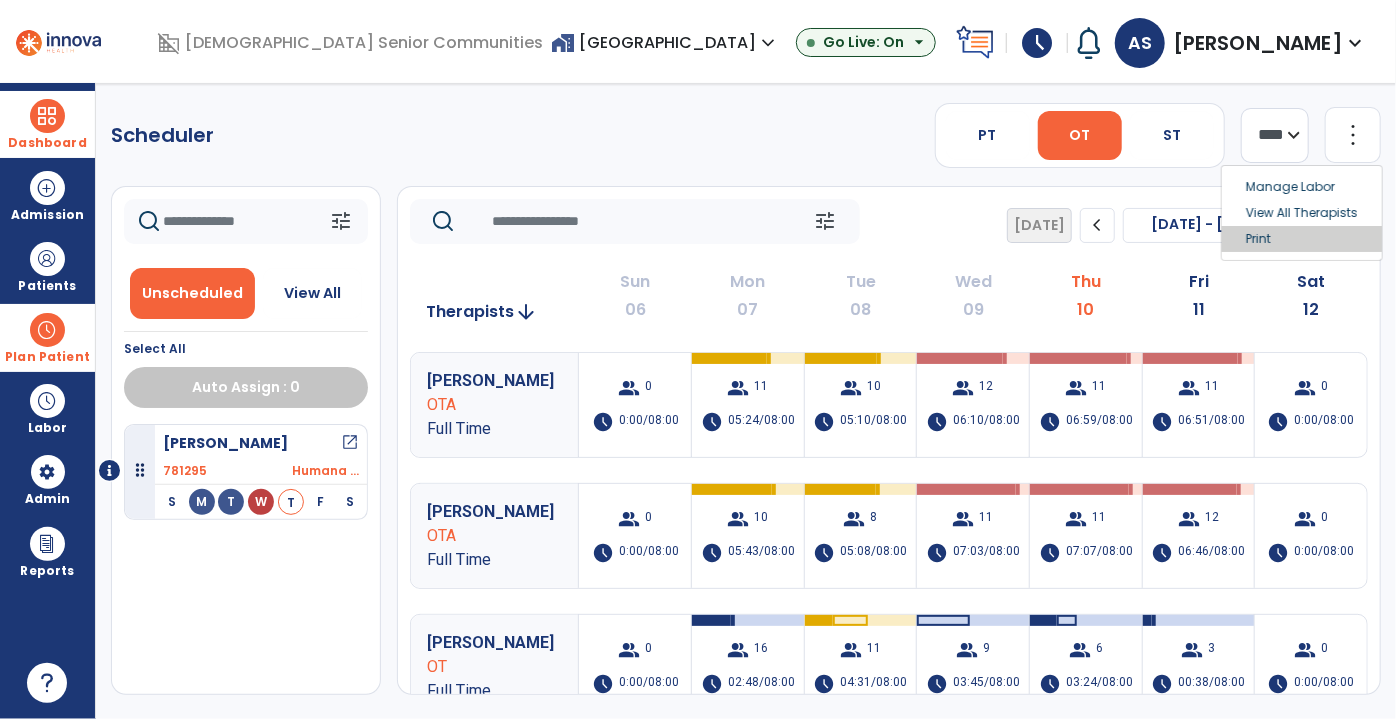 click on "Print" at bounding box center (1302, 239) 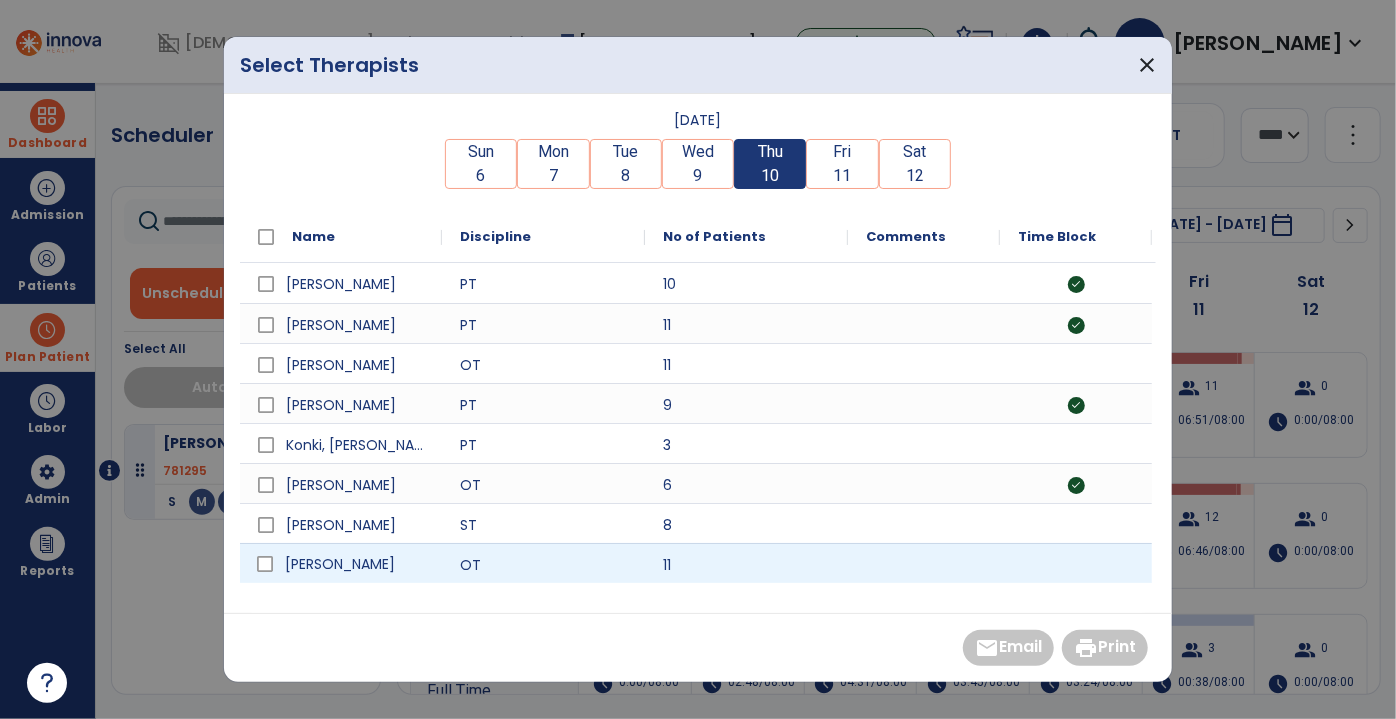 click on "[PERSON_NAME]" at bounding box center [355, 564] 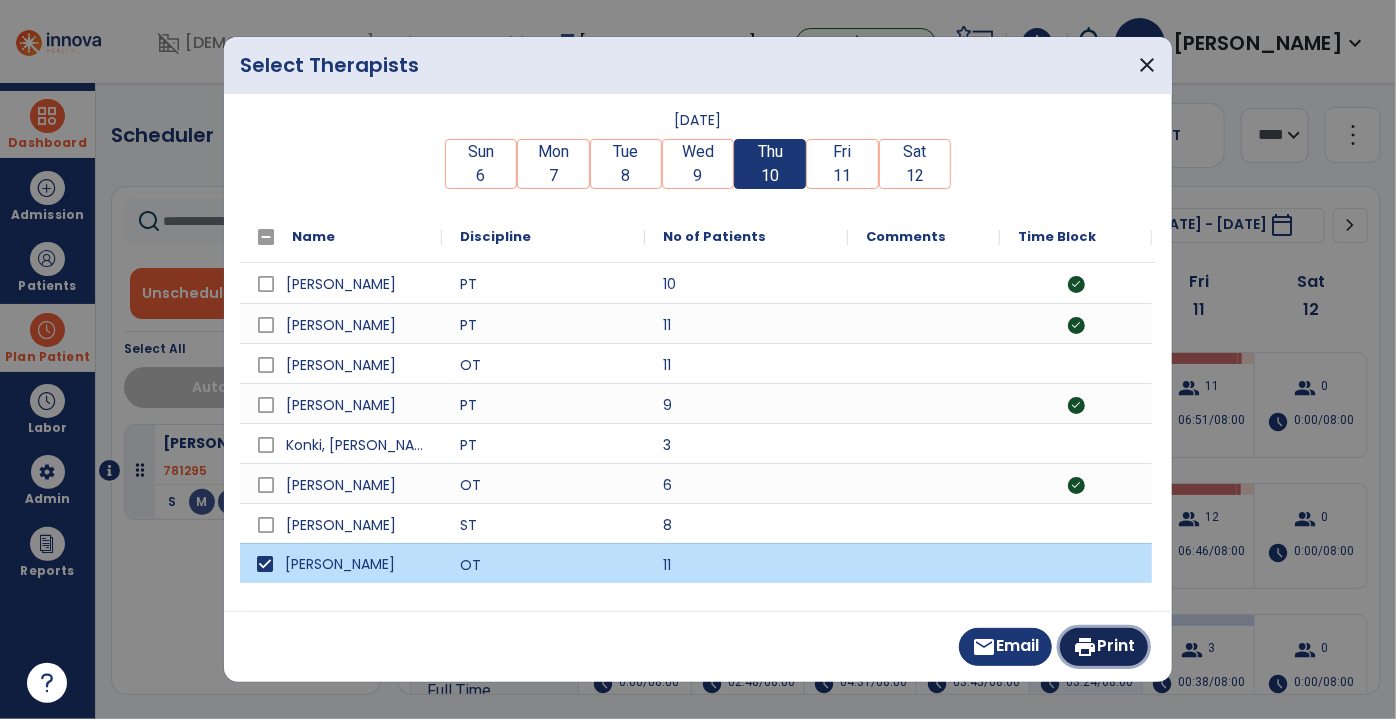 click on "print  Print" at bounding box center [1104, 647] 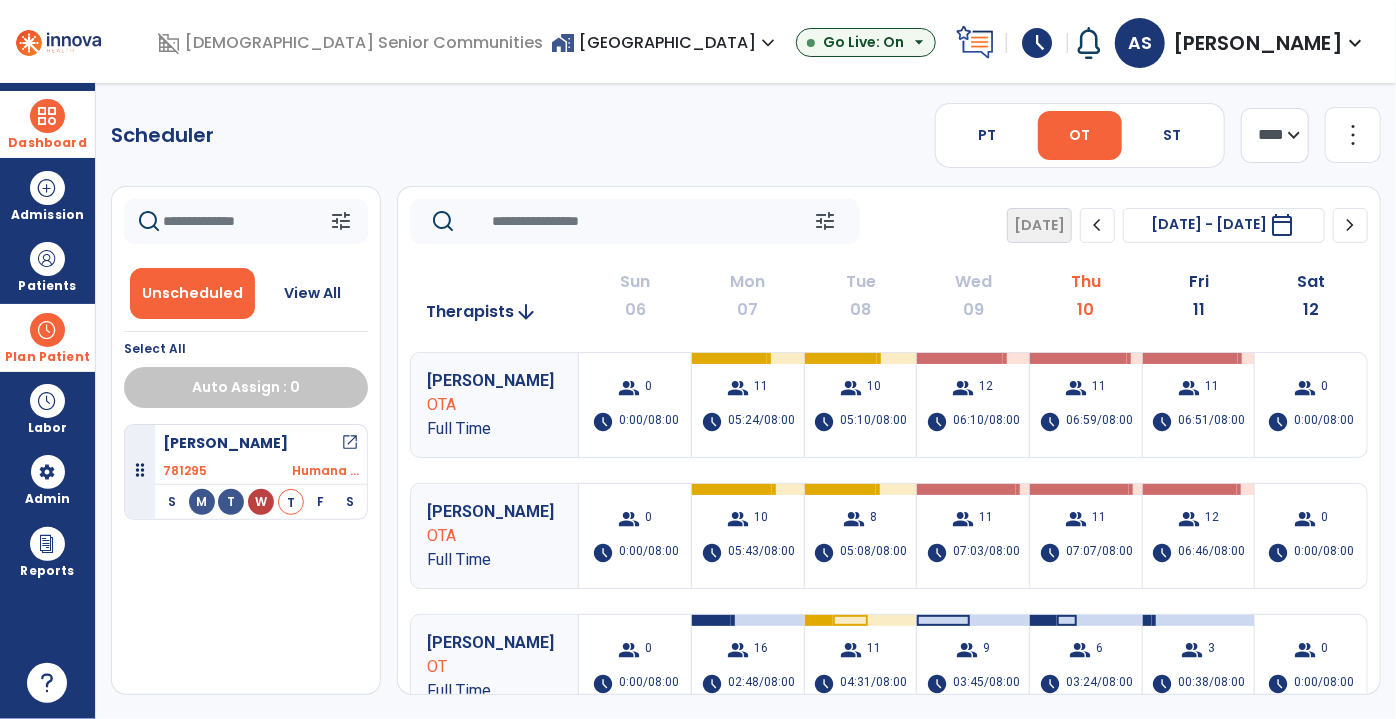 click on "**** ***" 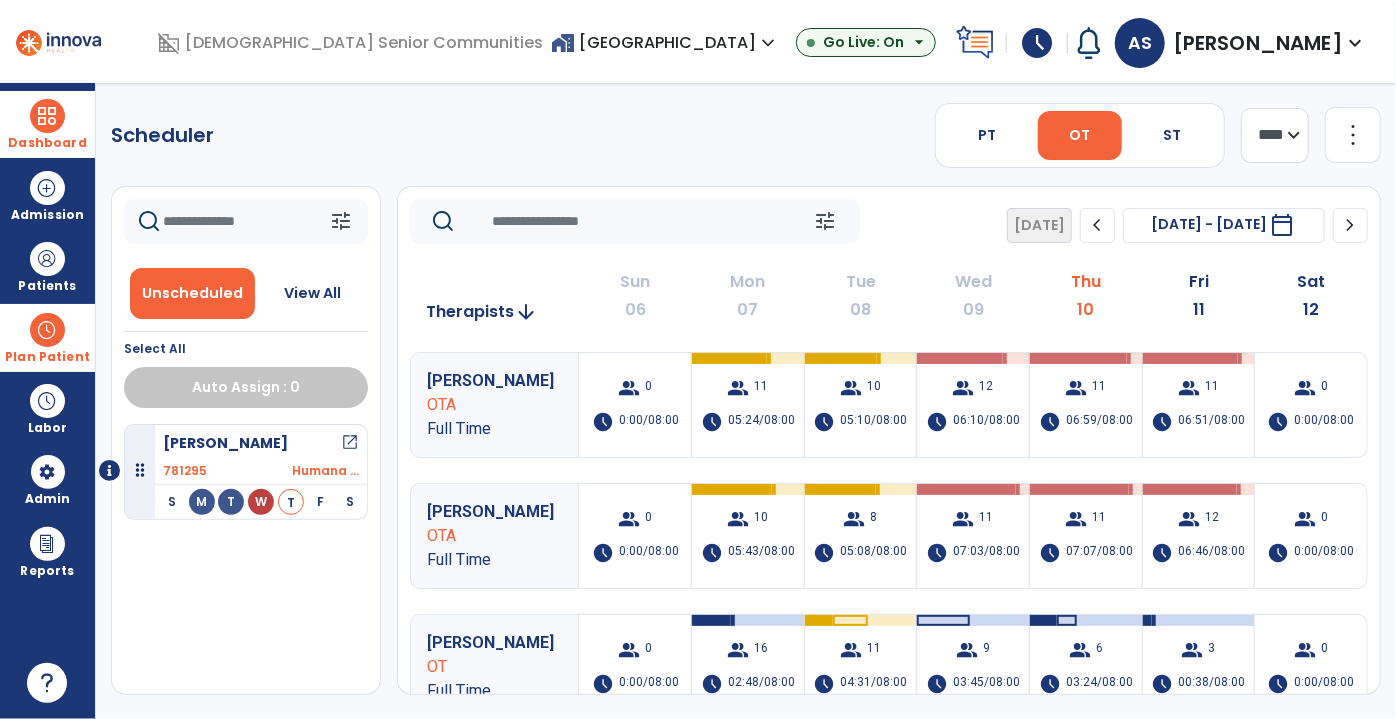 click on "**** ***" 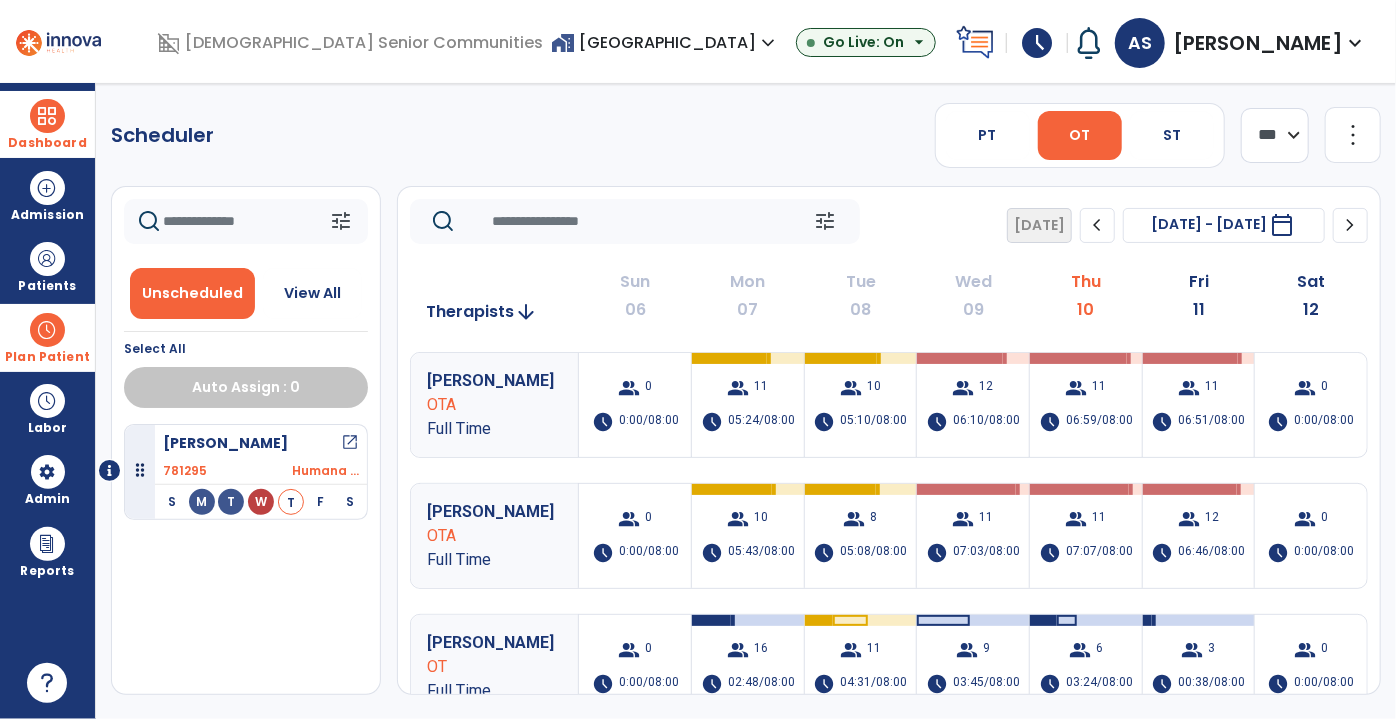 click on "**** ***" 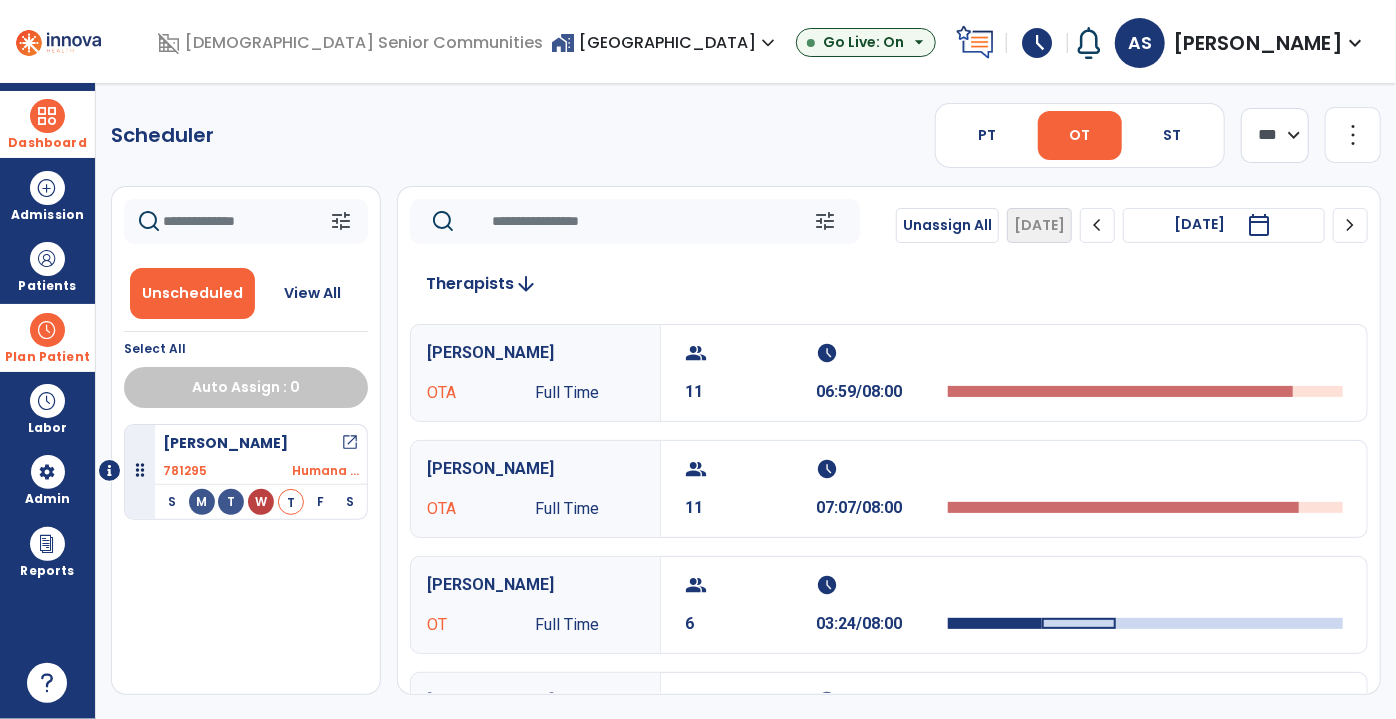 click on "more_vert" 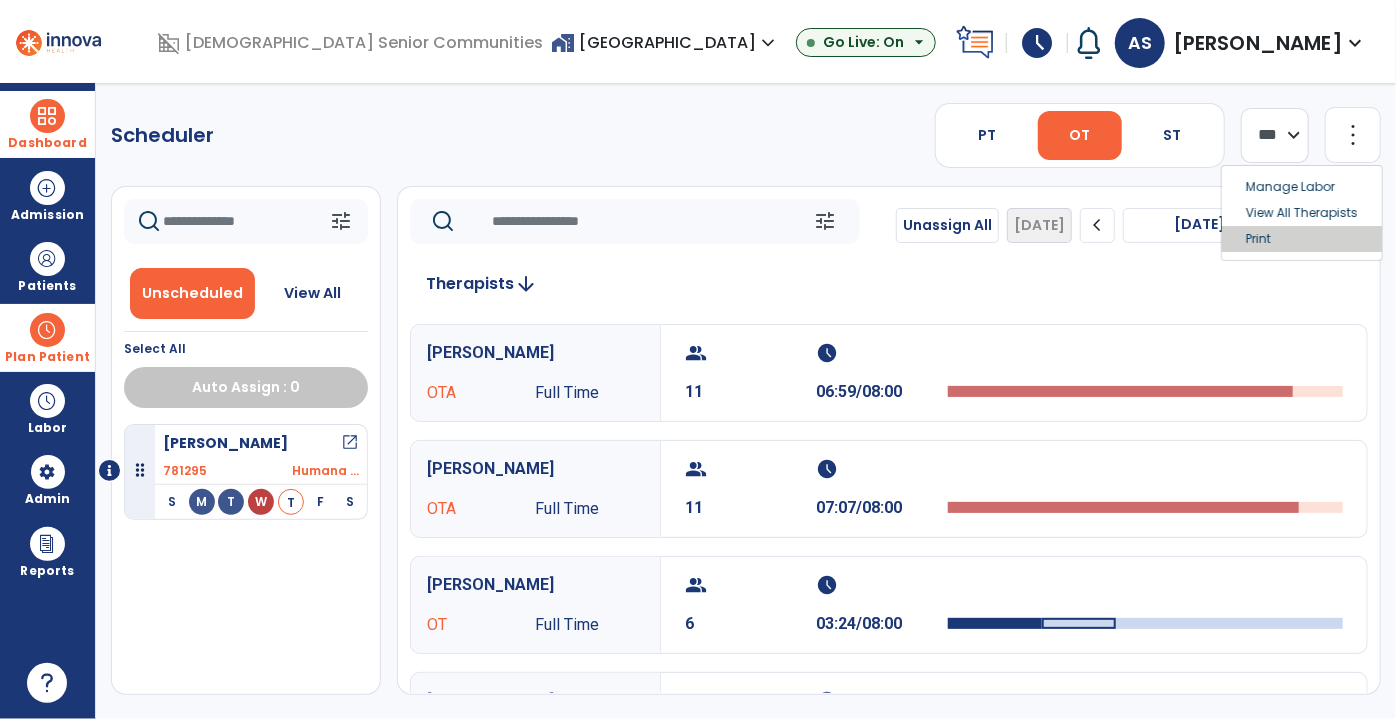 click on "Print" at bounding box center (1302, 239) 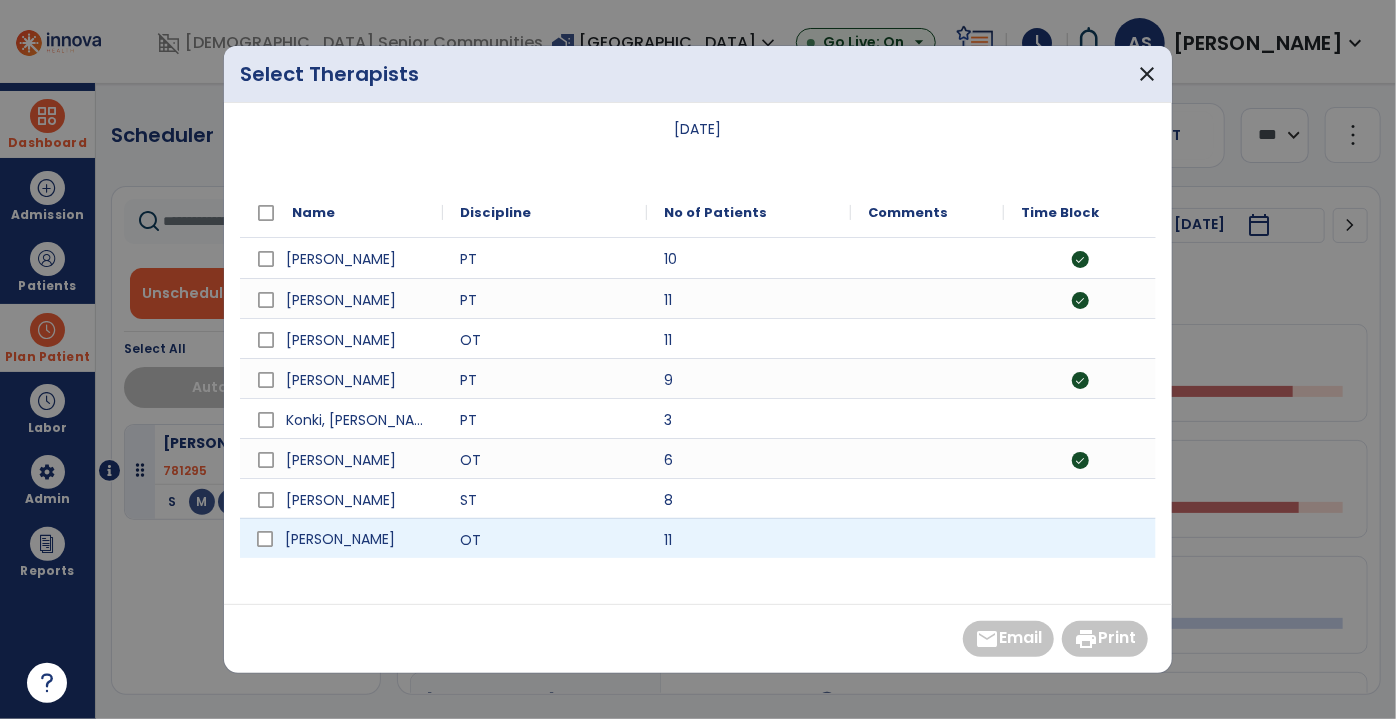 click on "[PERSON_NAME]" at bounding box center [355, 539] 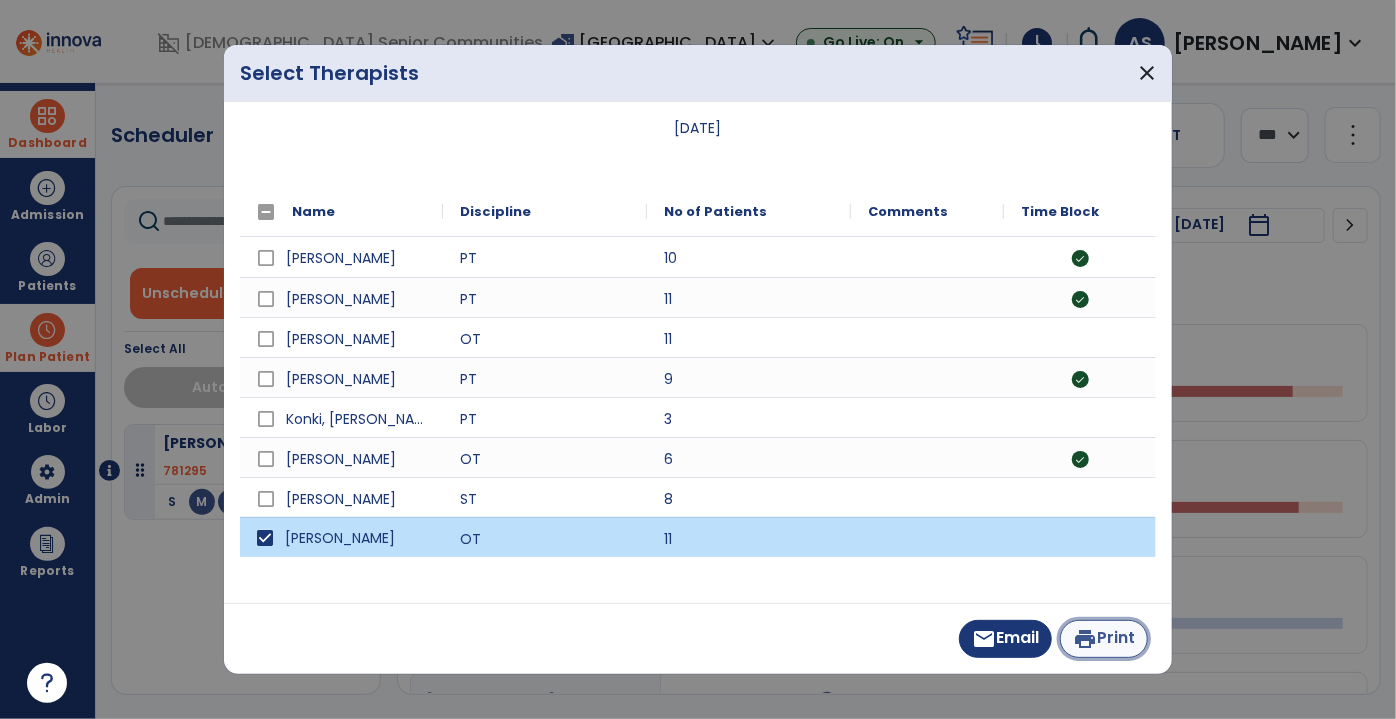 click on "print  Print" at bounding box center [1104, 639] 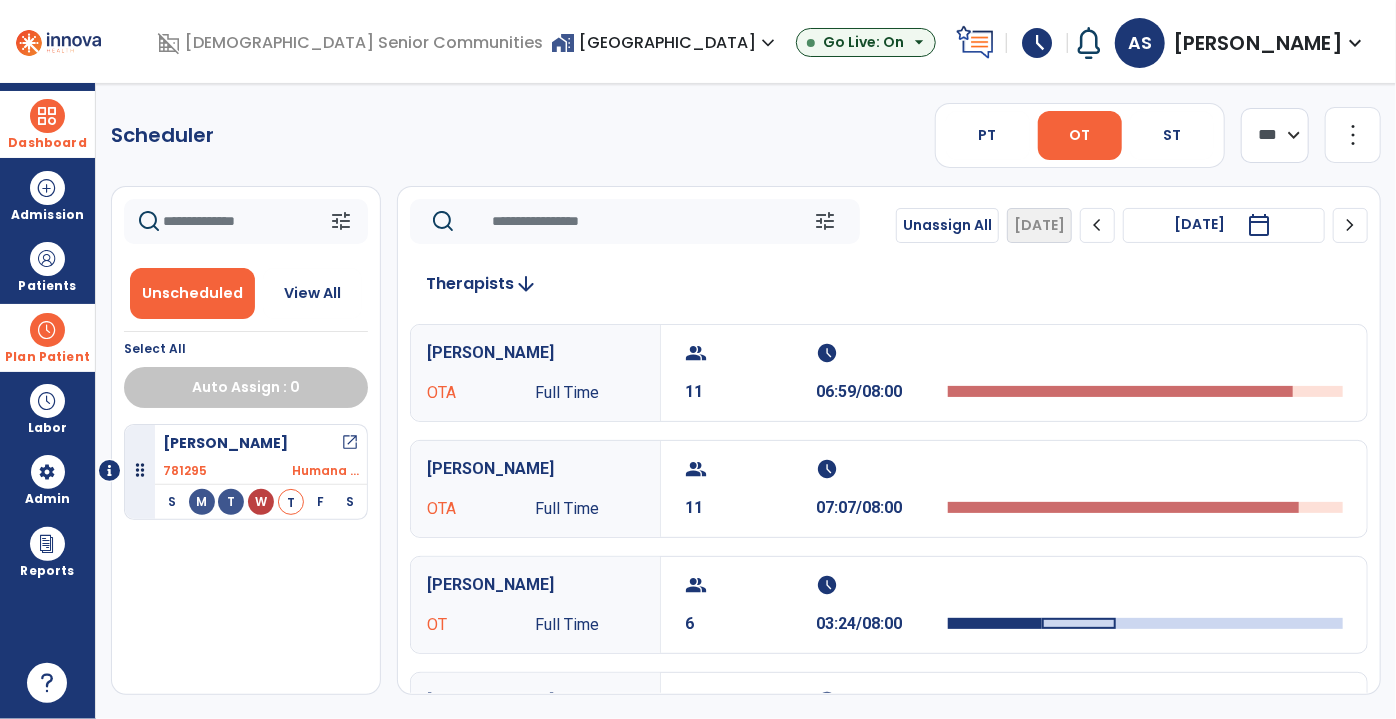 click on "Dashboard" at bounding box center [47, 124] 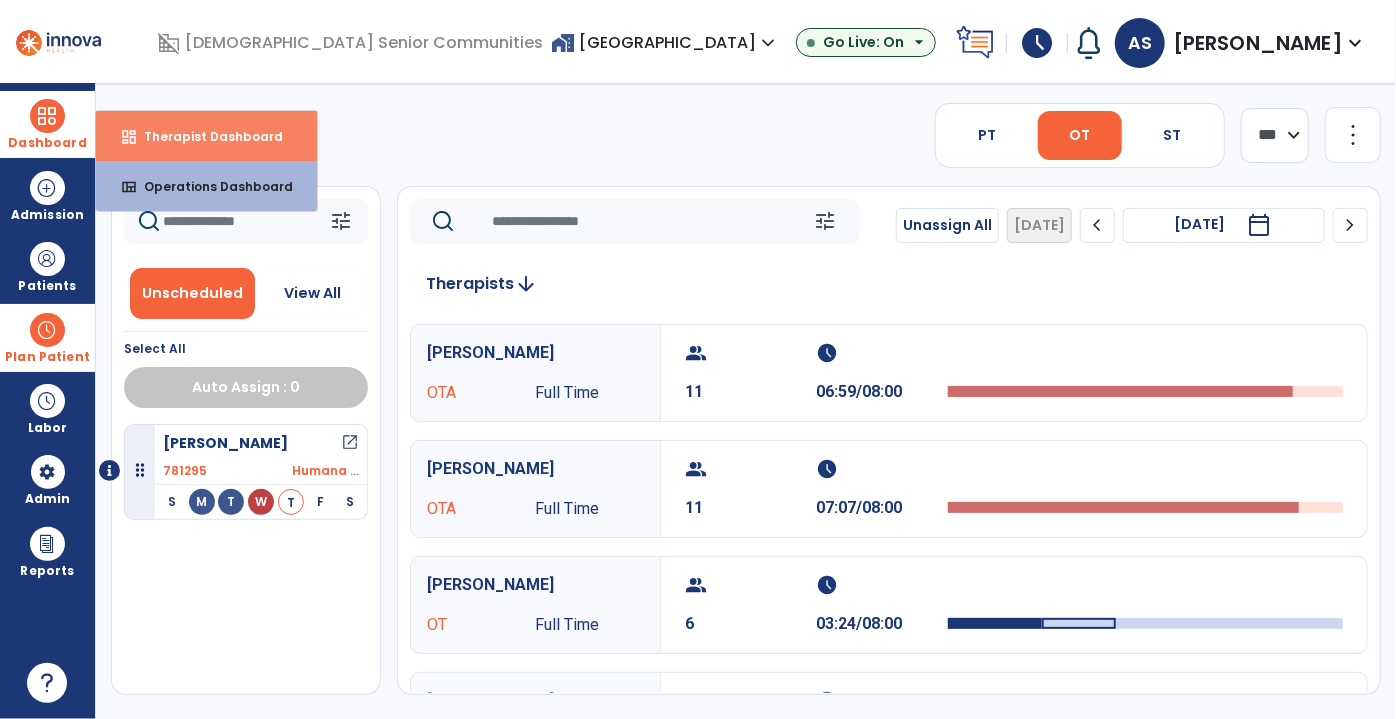 click on "Therapist Dashboard" at bounding box center [205, 136] 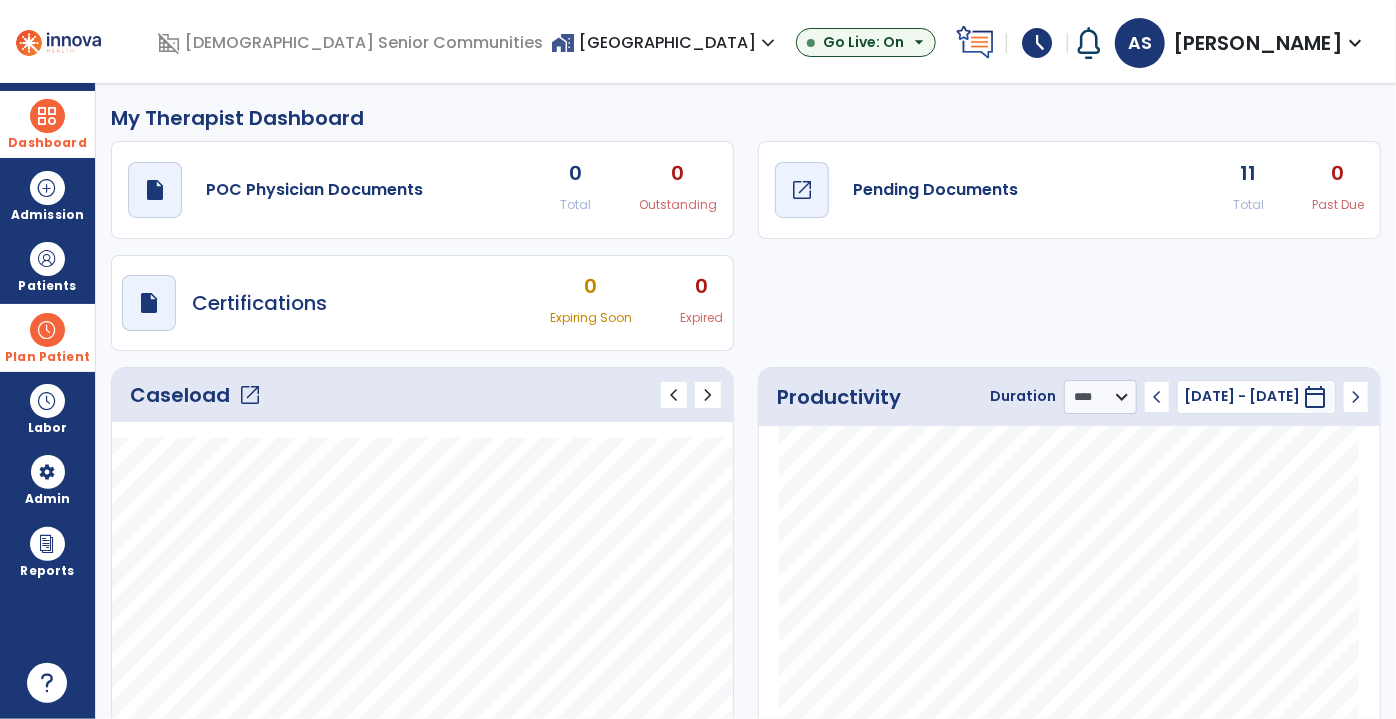 click on "Pending Documents" 